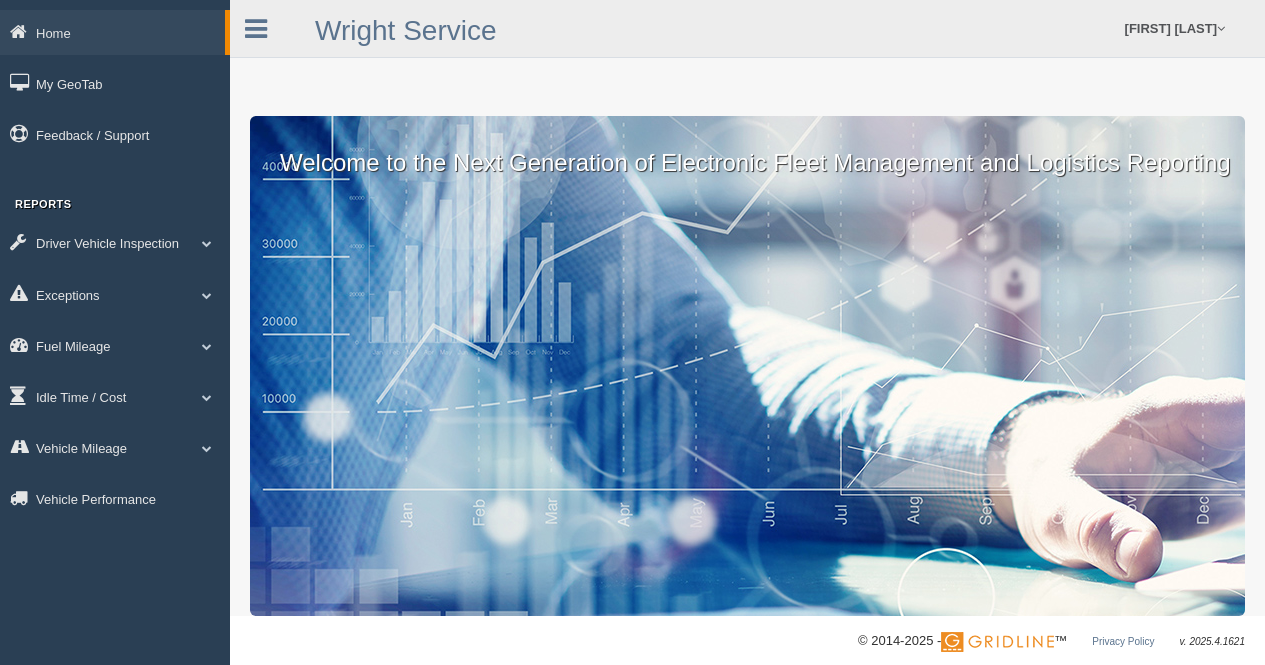scroll, scrollTop: 0, scrollLeft: 0, axis: both 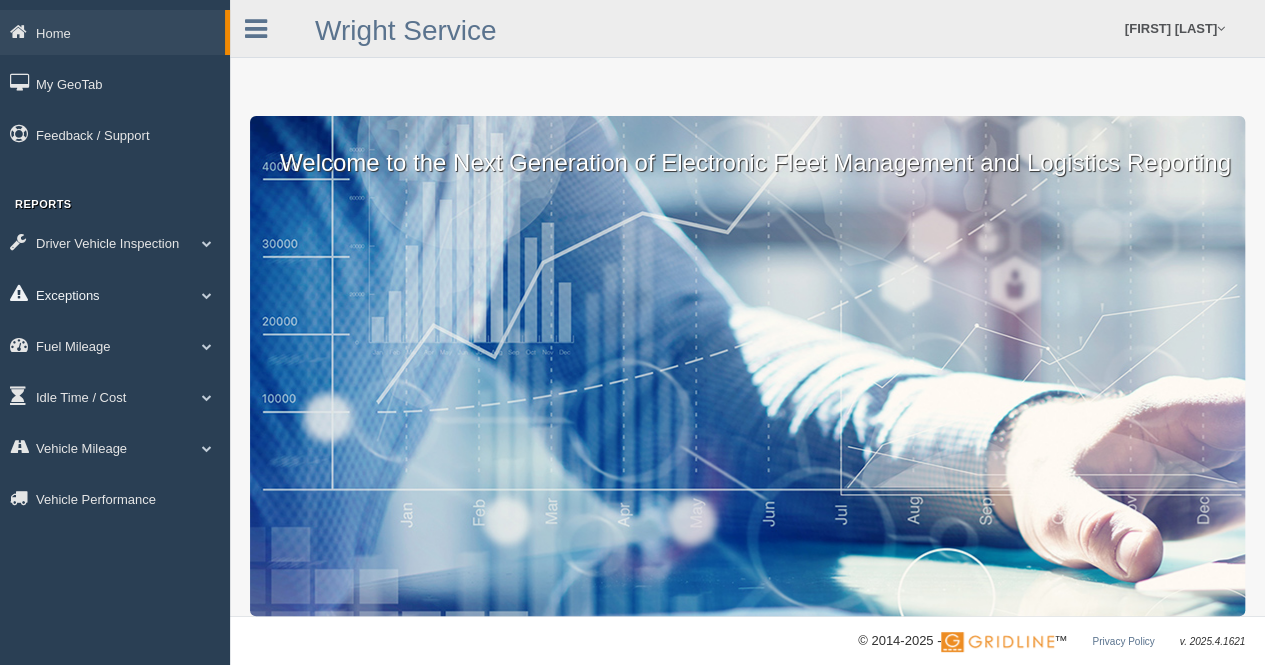 click at bounding box center (207, 243) 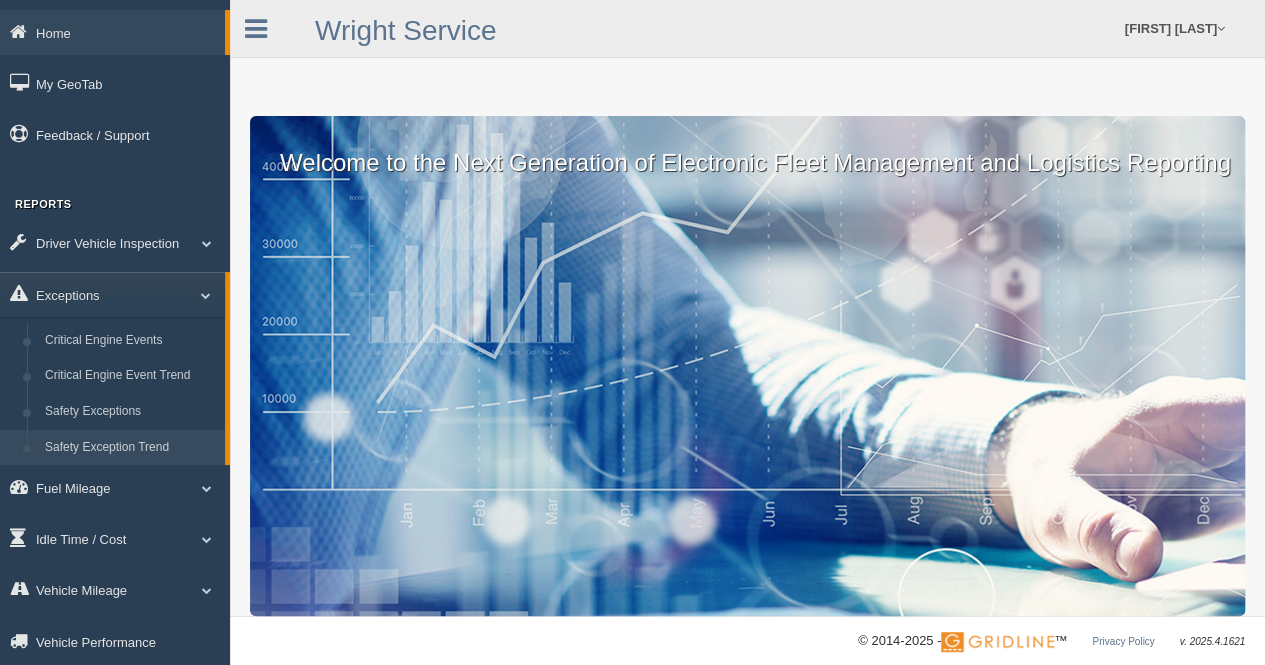 click on "Safety Exception Trend" at bounding box center (130, 448) 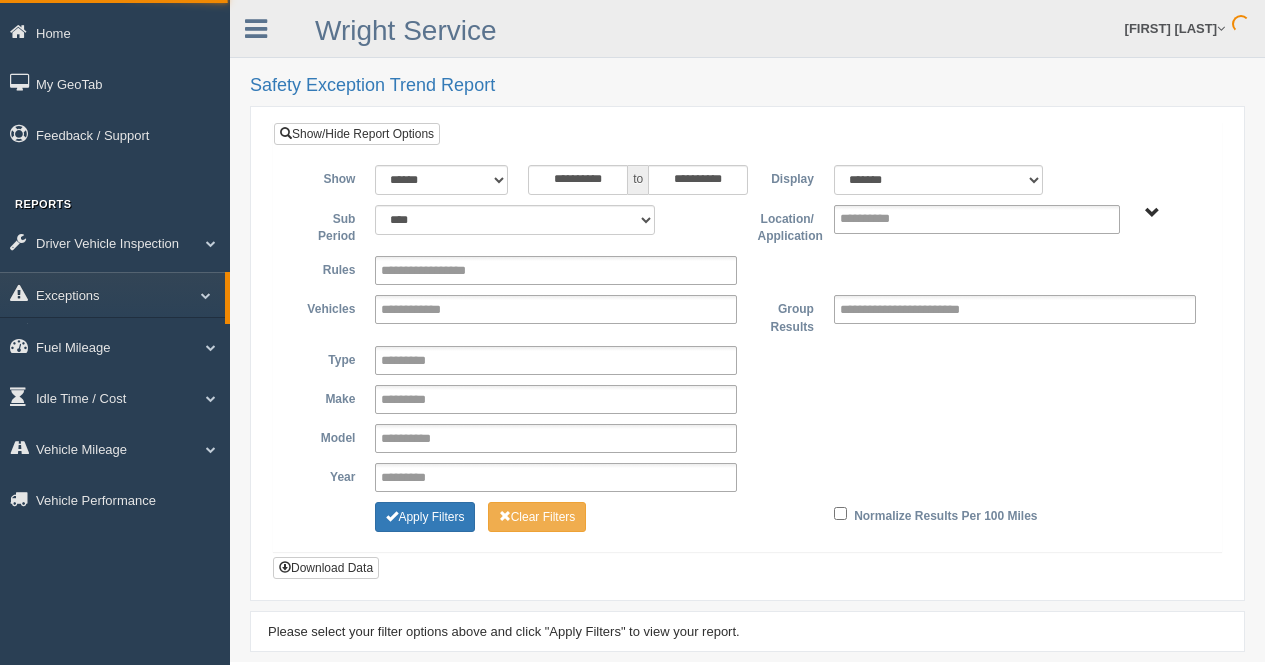 scroll, scrollTop: 0, scrollLeft: 0, axis: both 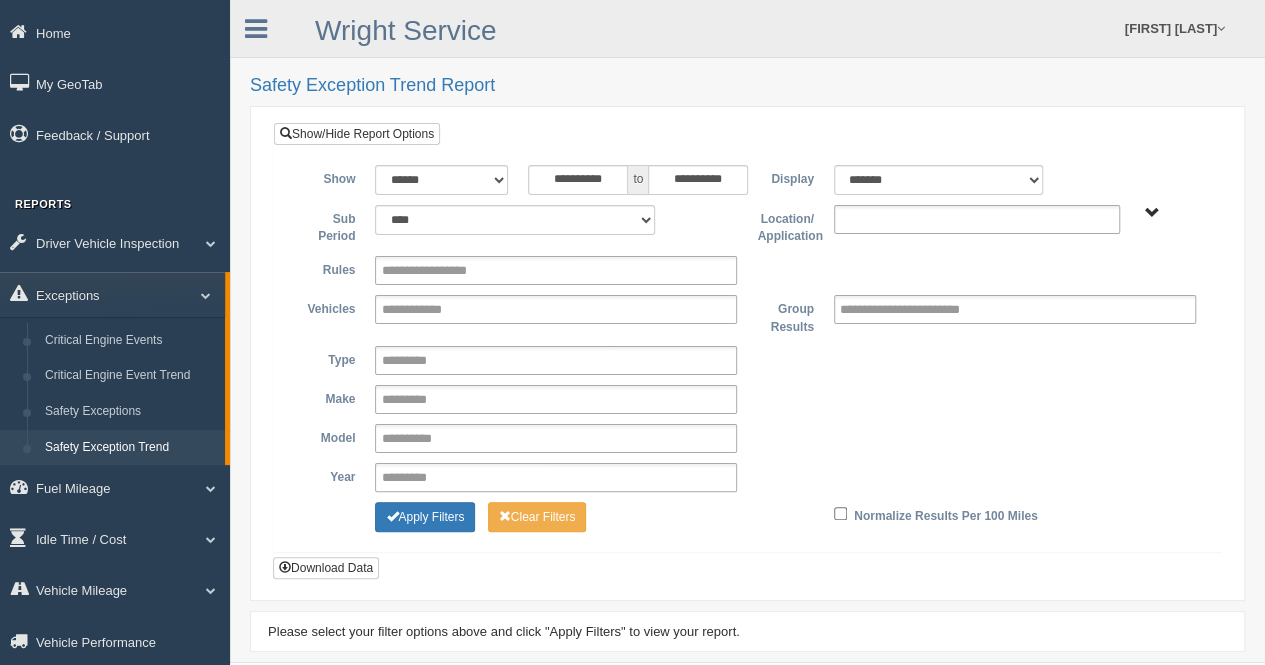 click at bounding box center [883, 219] 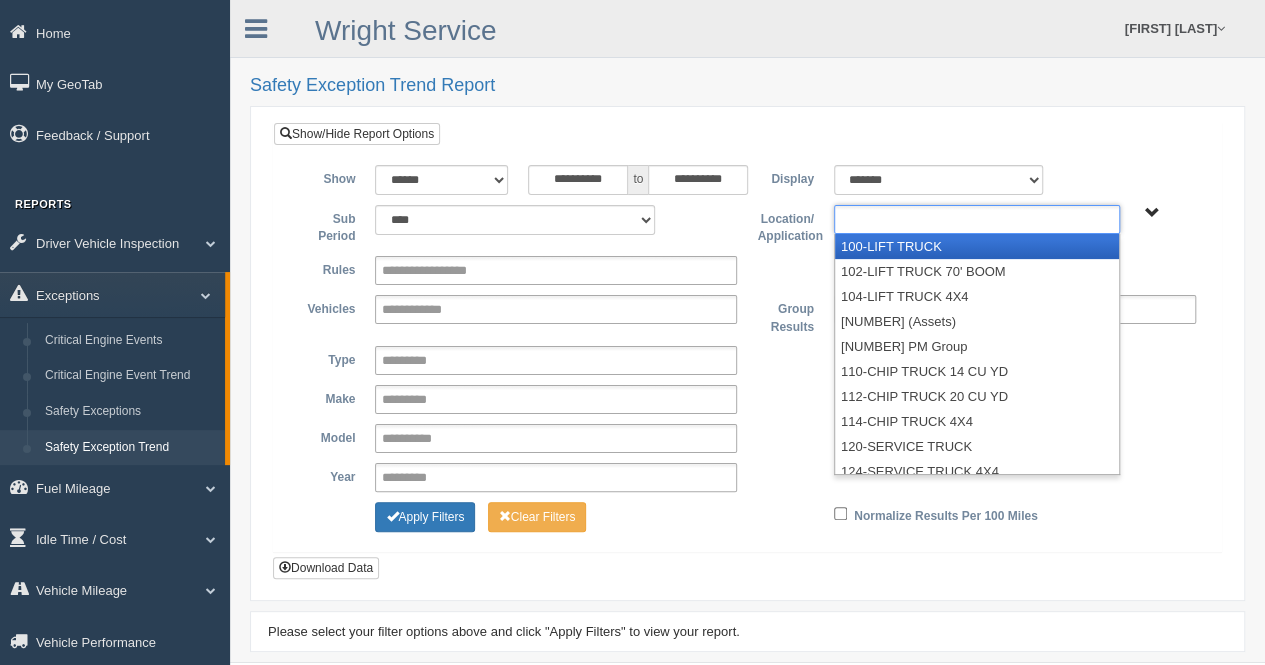click at bounding box center (883, 219) 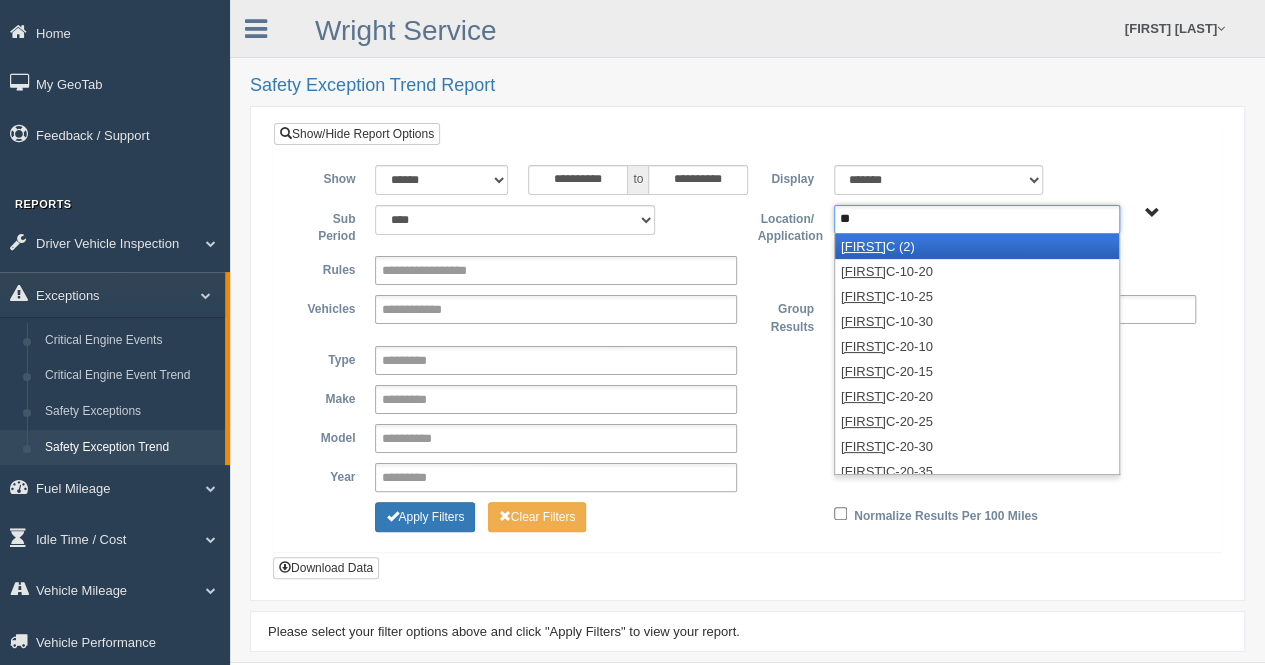 type on "**" 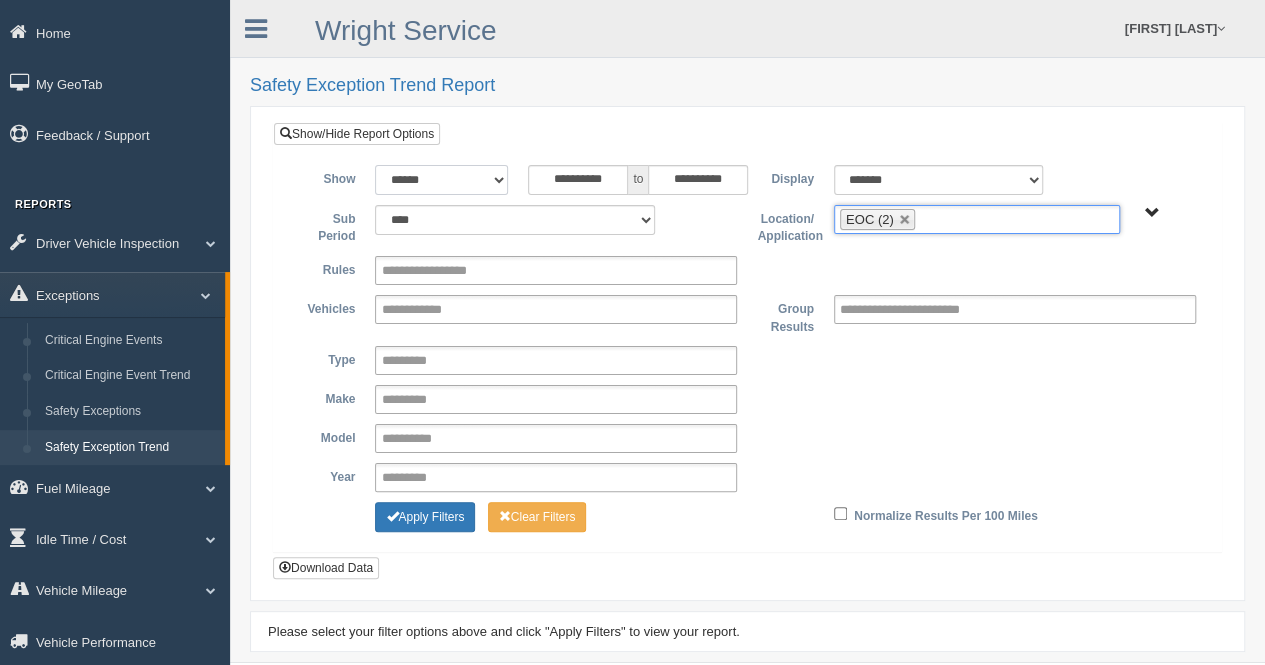 click on "**********" at bounding box center [441, 180] 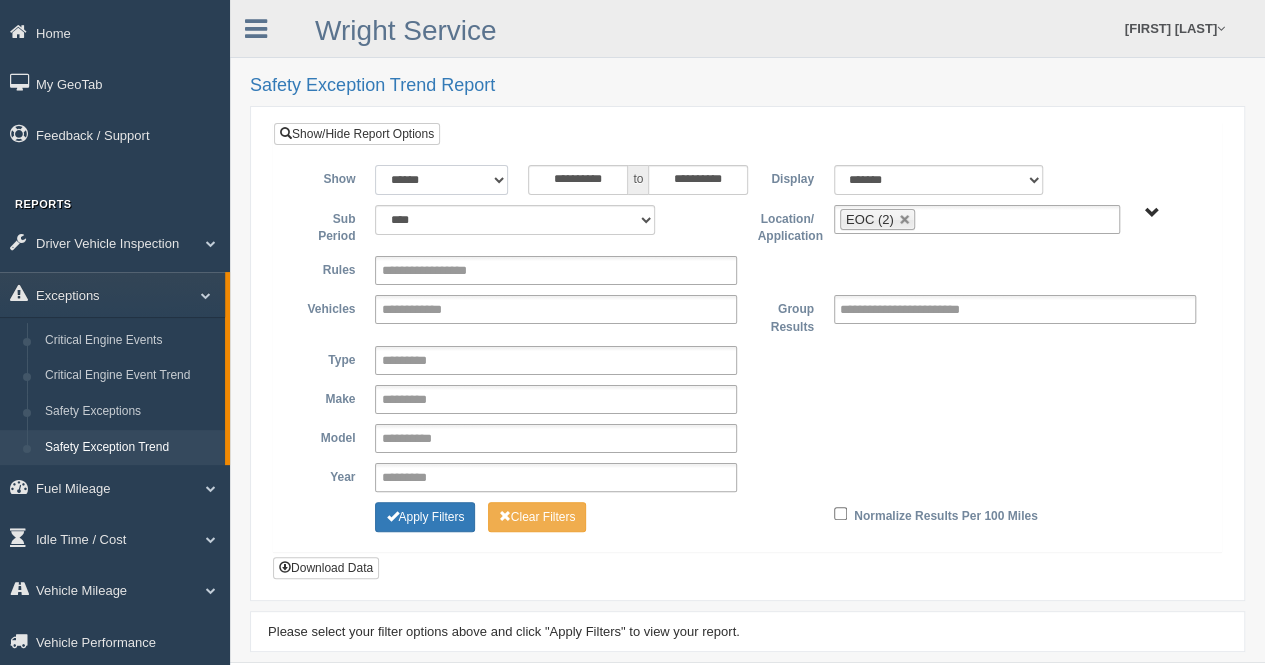 select on "*********" 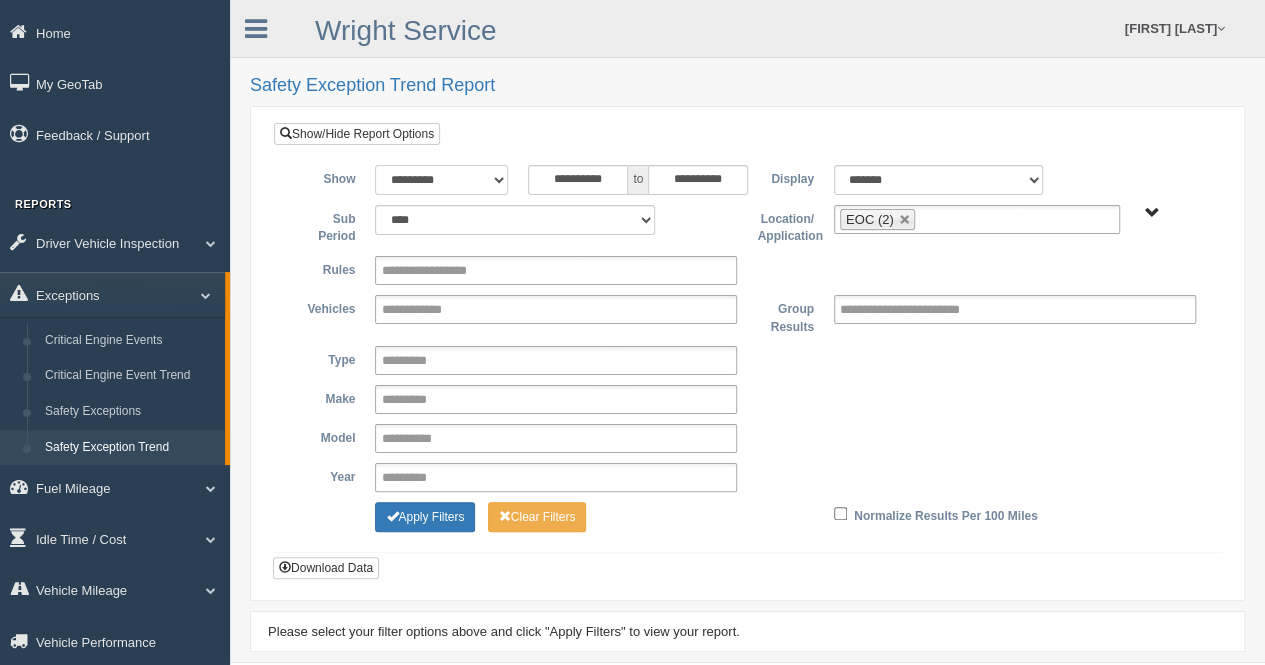 click on "**********" at bounding box center [441, 180] 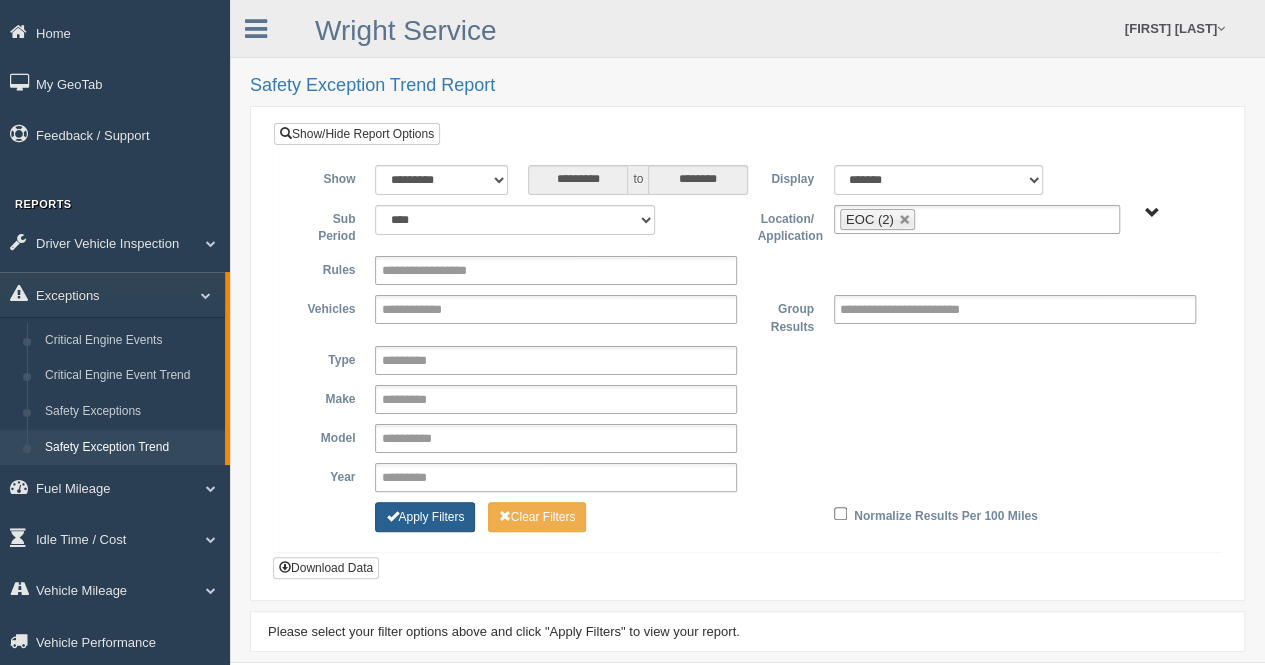 click on "Apply Filters" at bounding box center [425, 517] 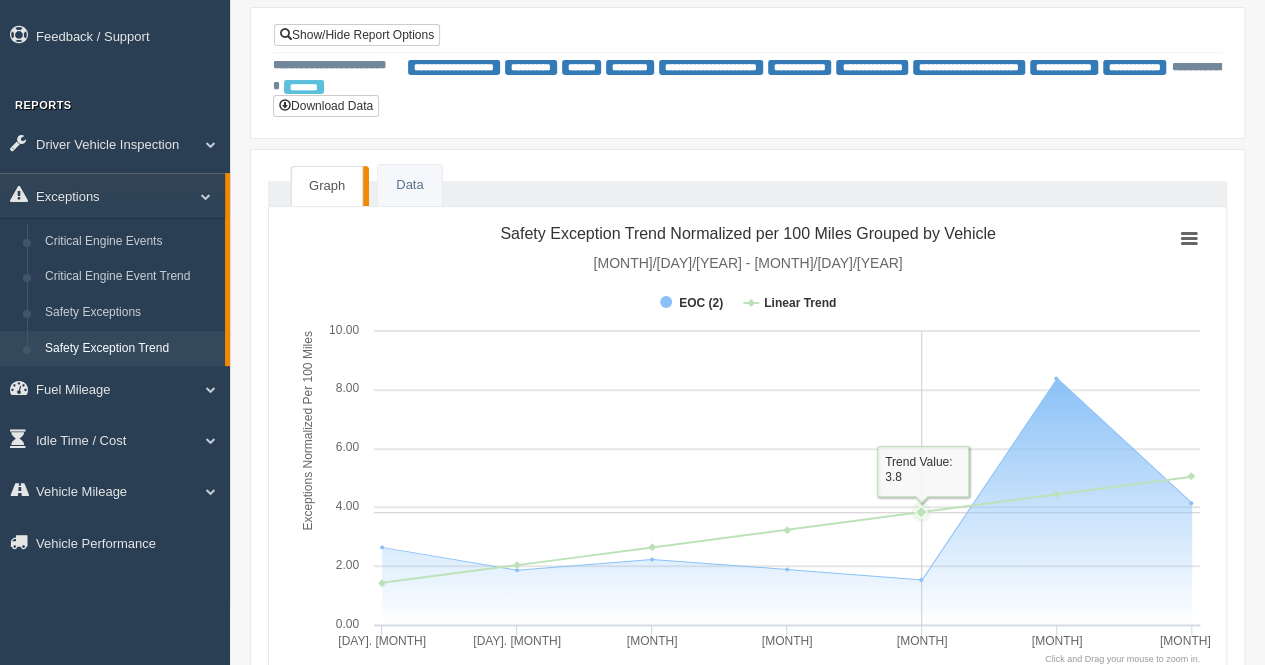 scroll, scrollTop: 0, scrollLeft: 0, axis: both 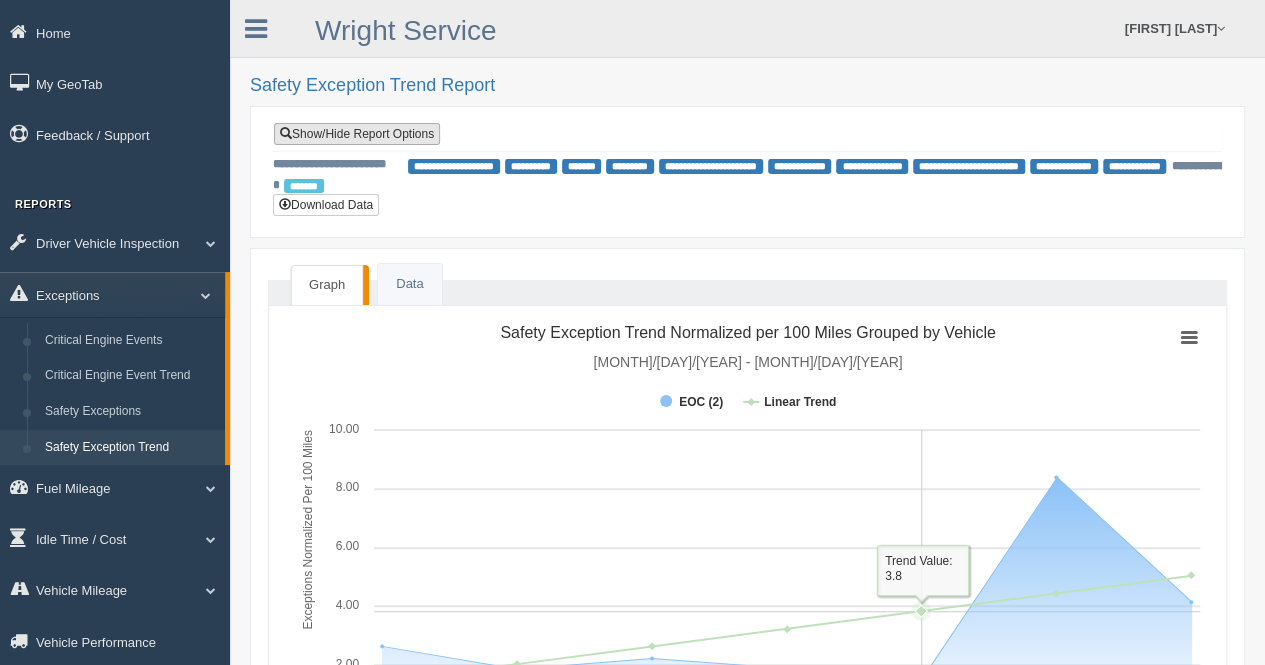 click on "Show/Hide Report Options" at bounding box center (357, 134) 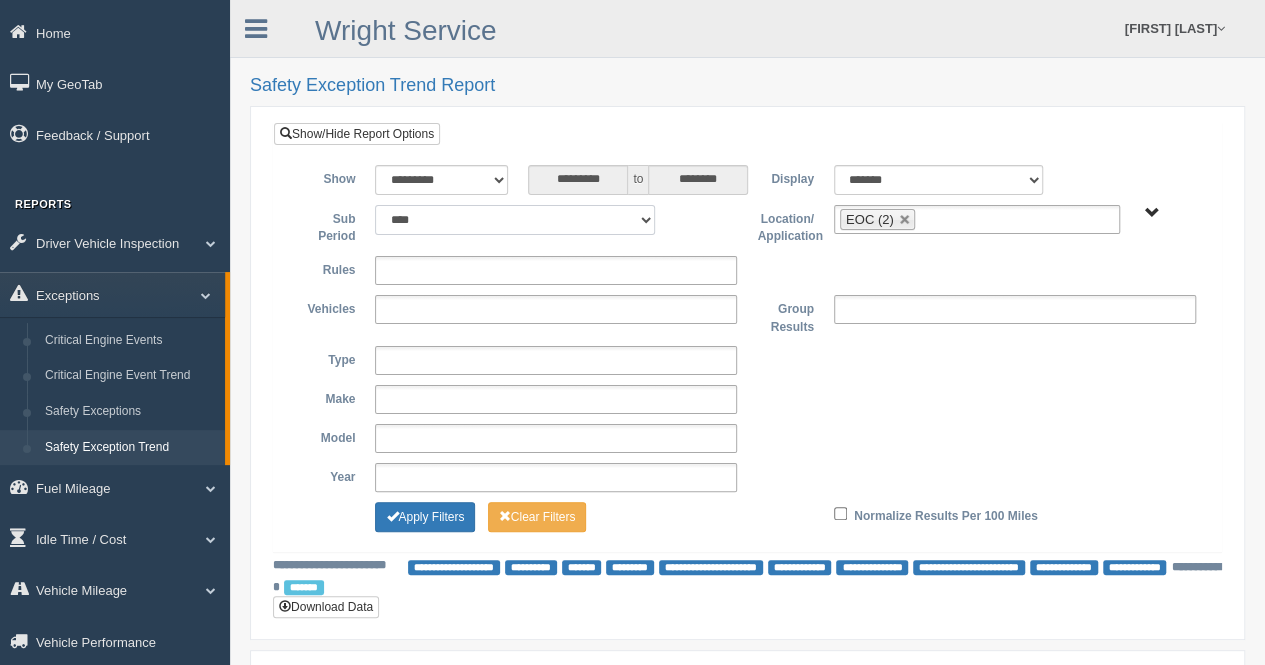 click on "****
****
*****
*******" at bounding box center (515, 220) 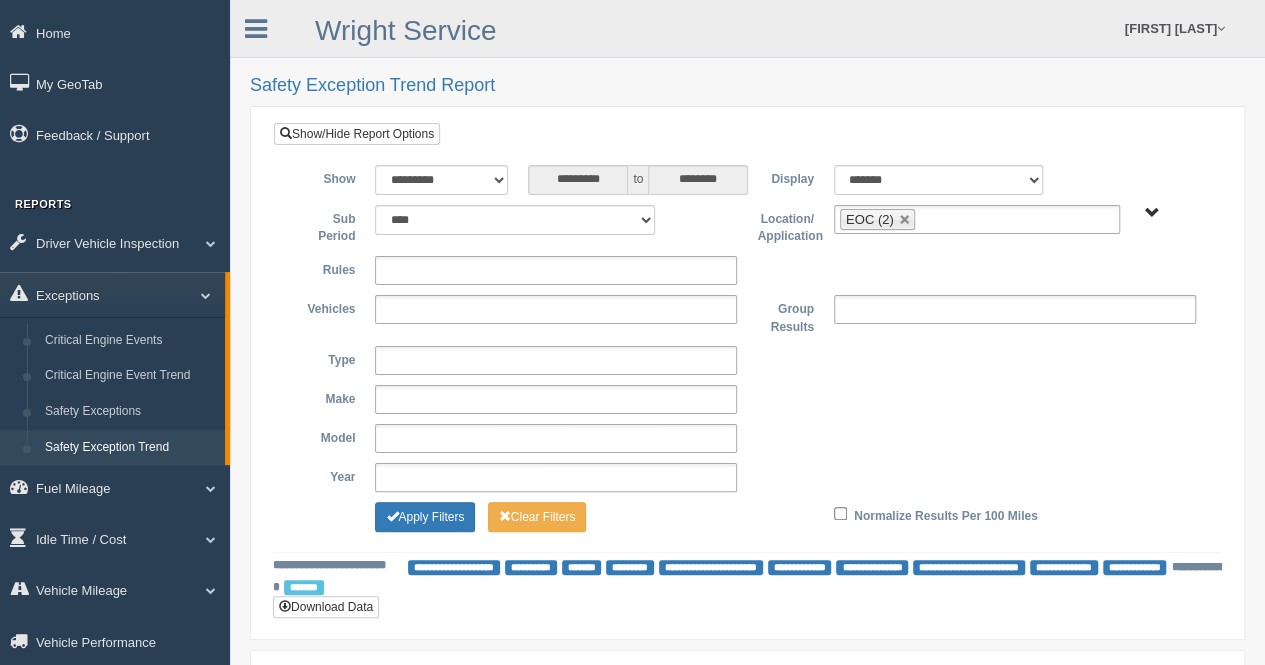 click on "****
****
*****
*******" at bounding box center [556, 220] 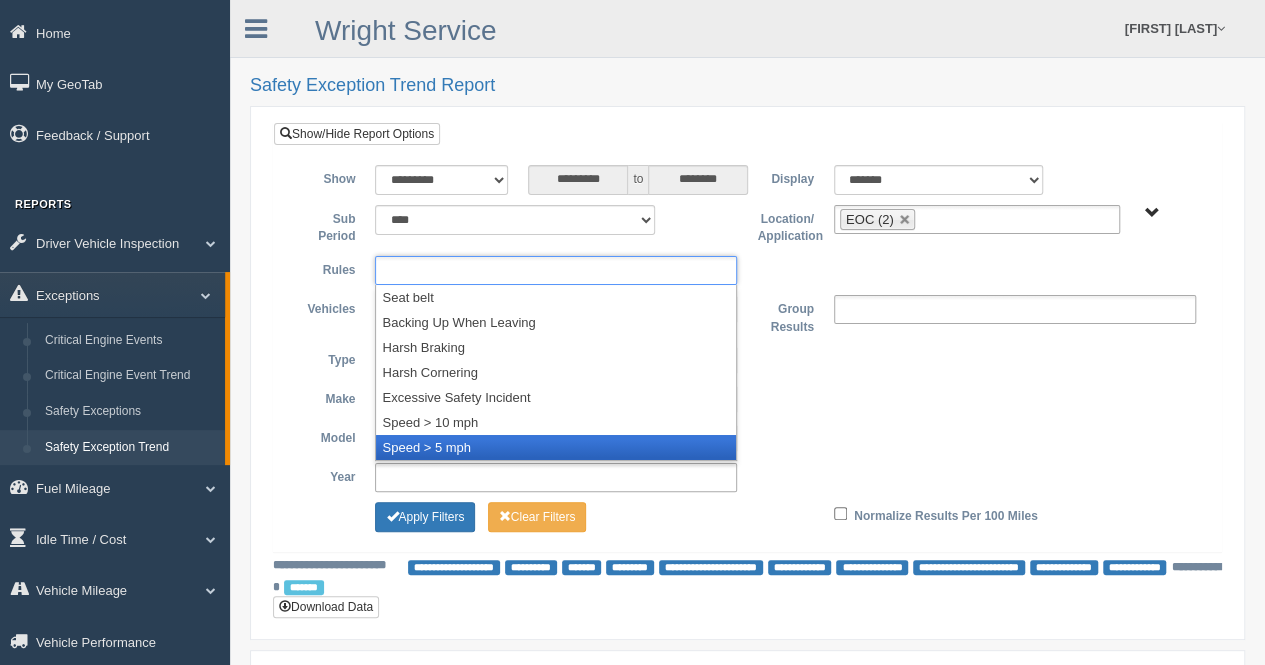 click on "Speed > 5 mph" at bounding box center [556, 447] 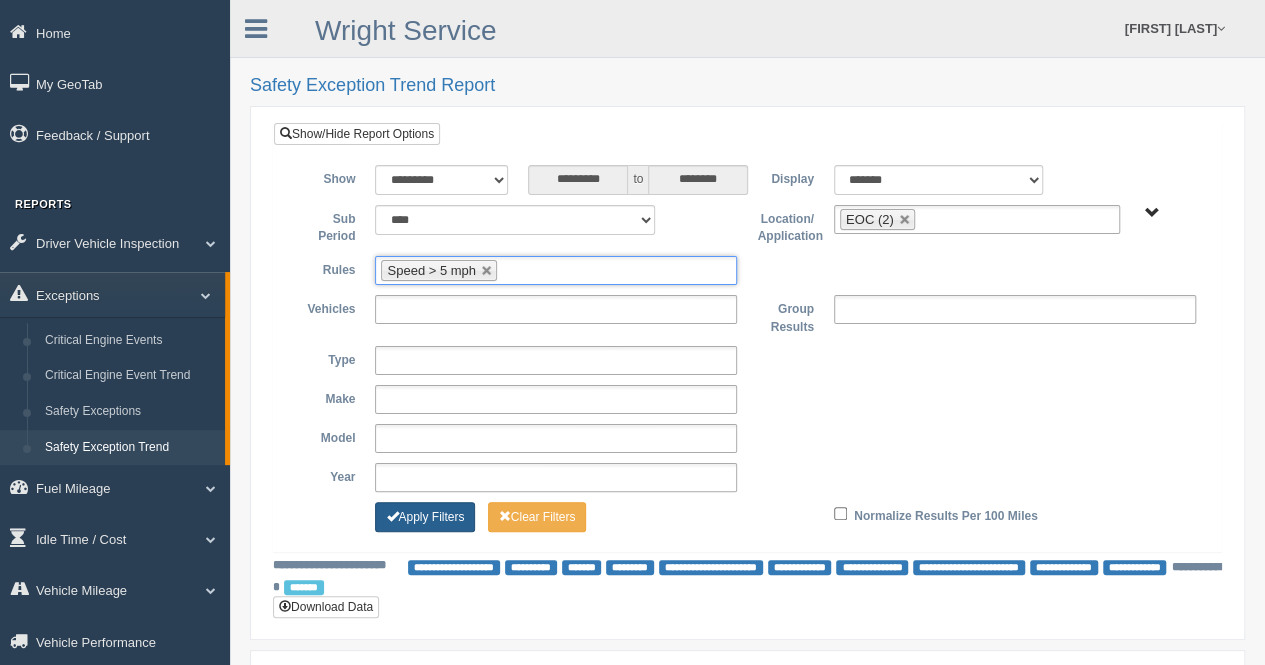 click on "Apply Filters" at bounding box center [425, 517] 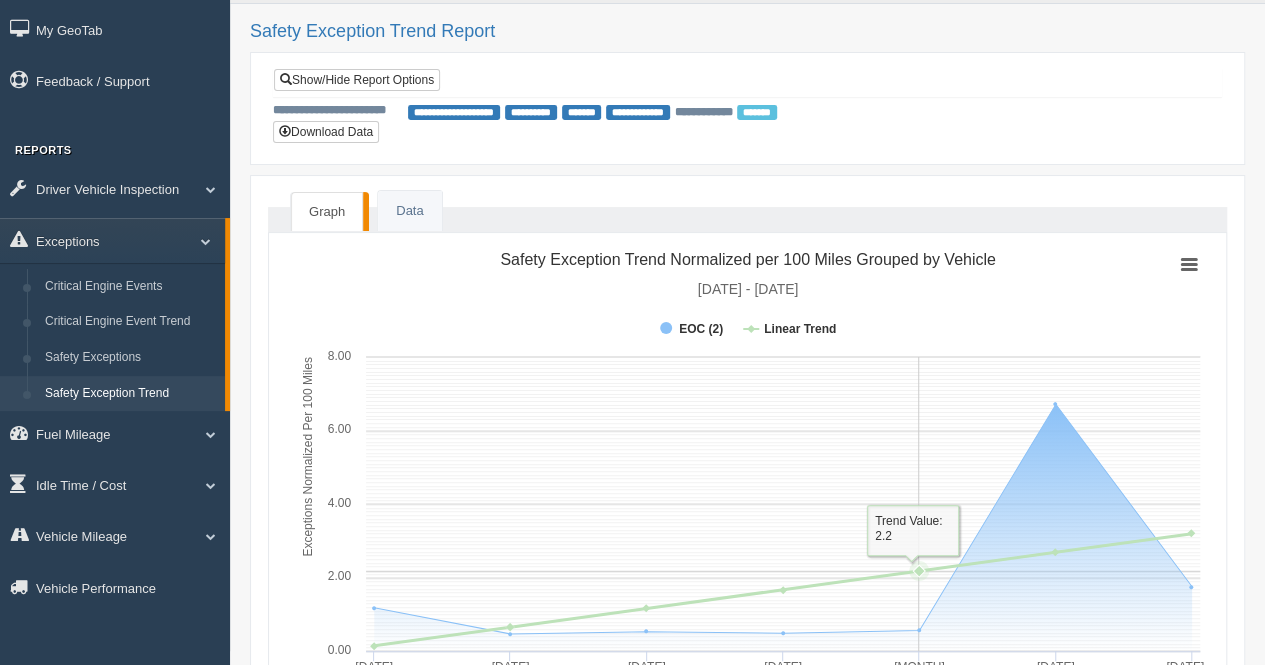 scroll, scrollTop: 0, scrollLeft: 0, axis: both 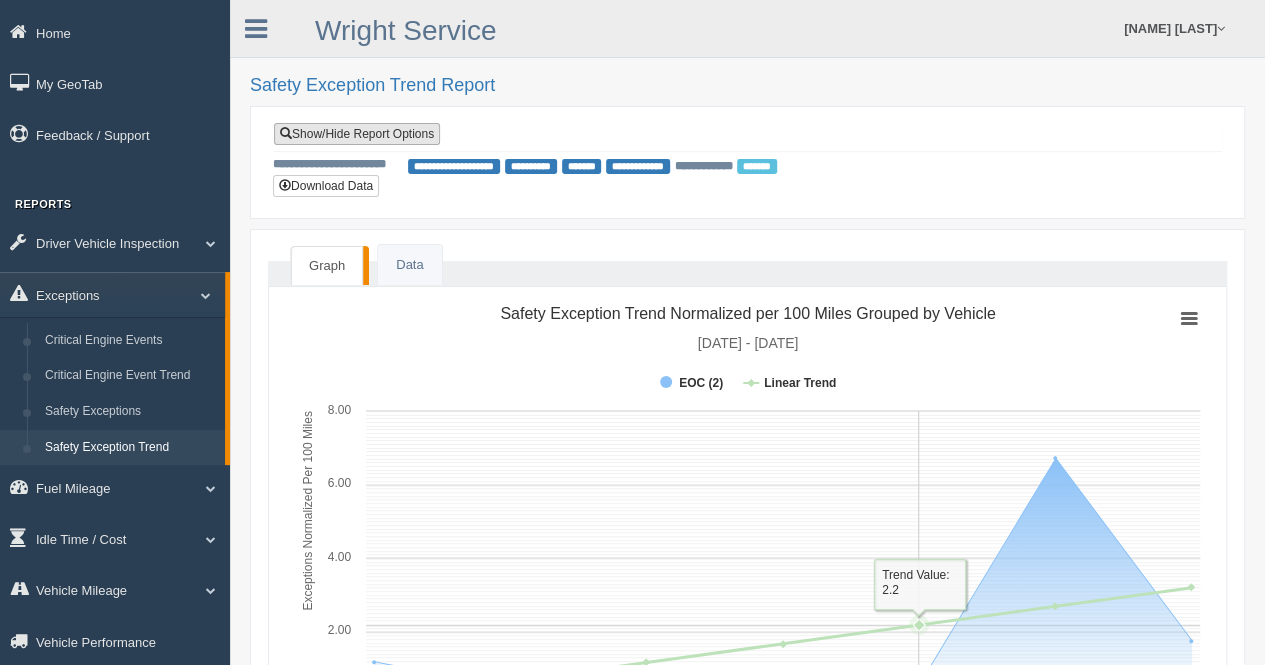 click on "Show/Hide Report Options" at bounding box center [357, 134] 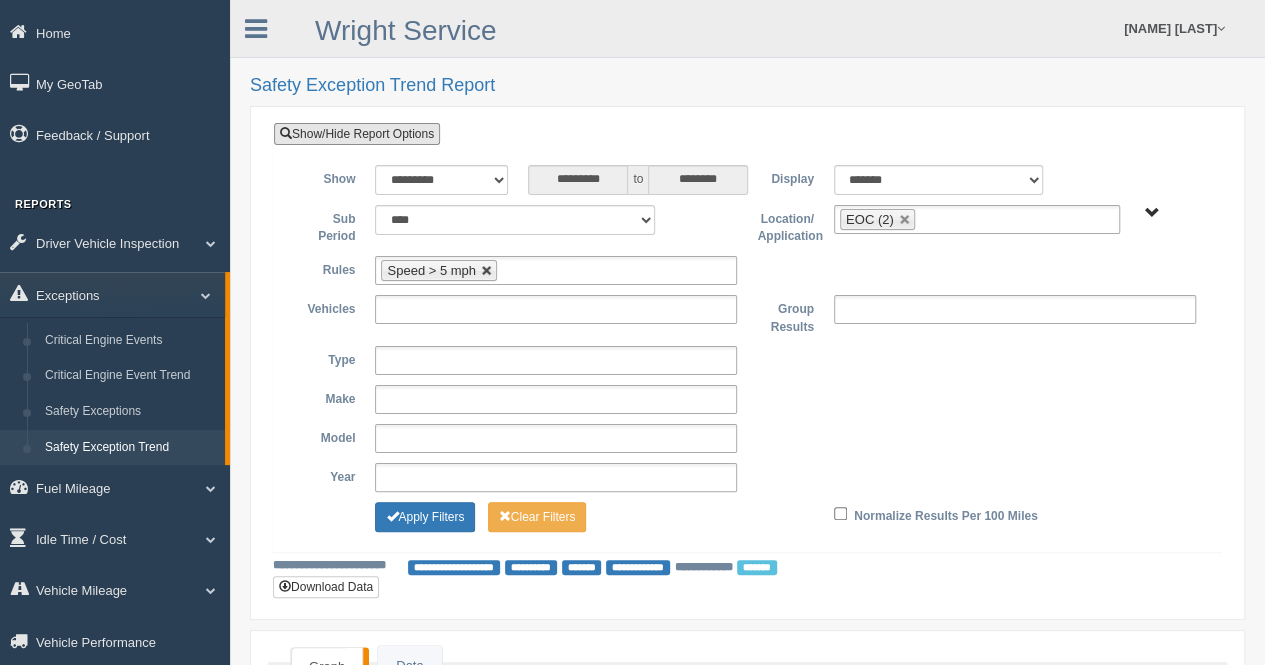 click at bounding box center (487, 271) 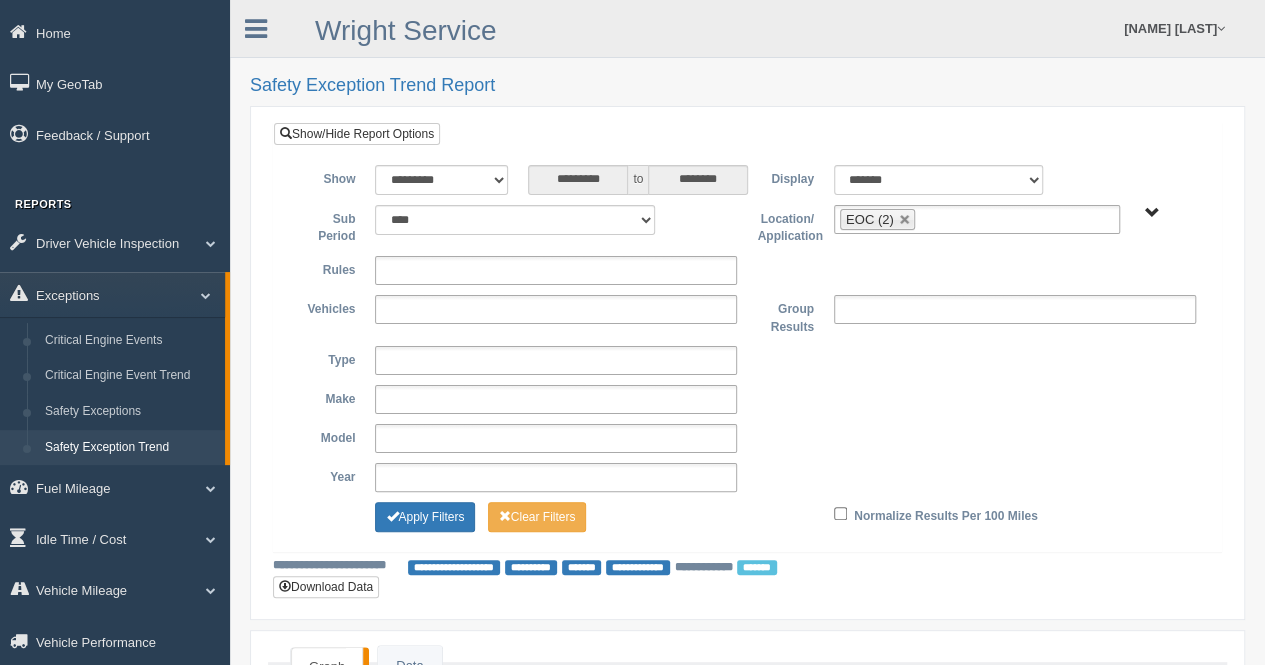 click at bounding box center [444, 270] 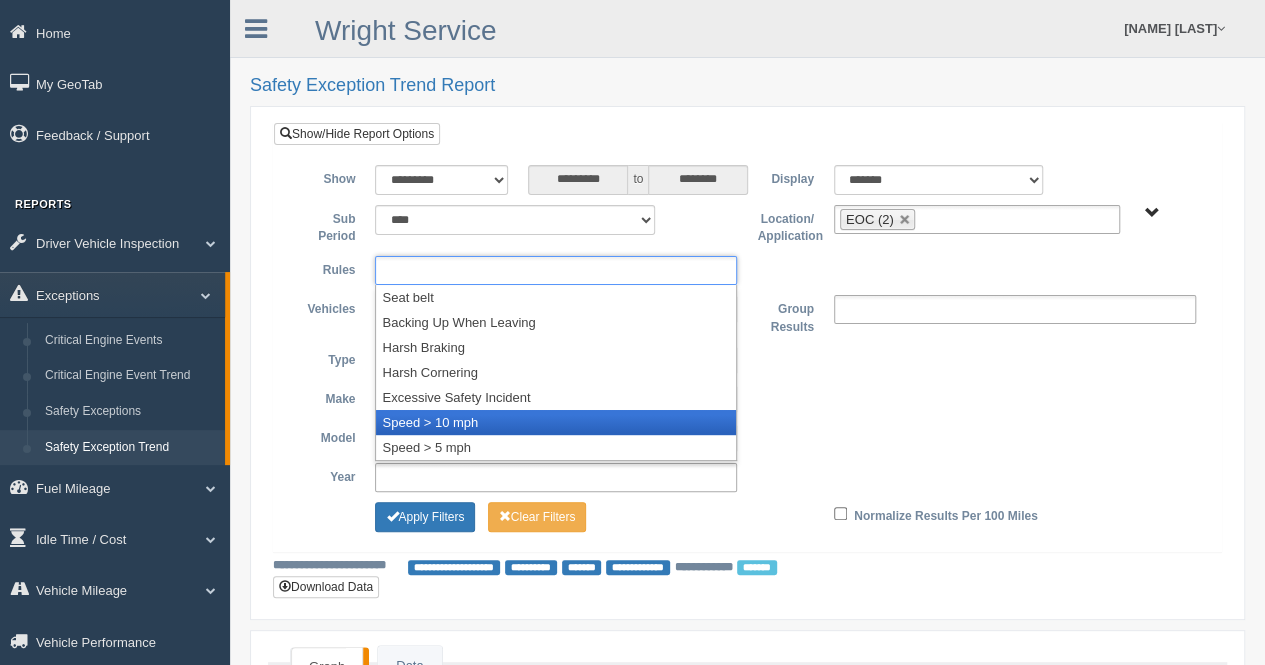click on "Speed > 10 mph" at bounding box center (556, 422) 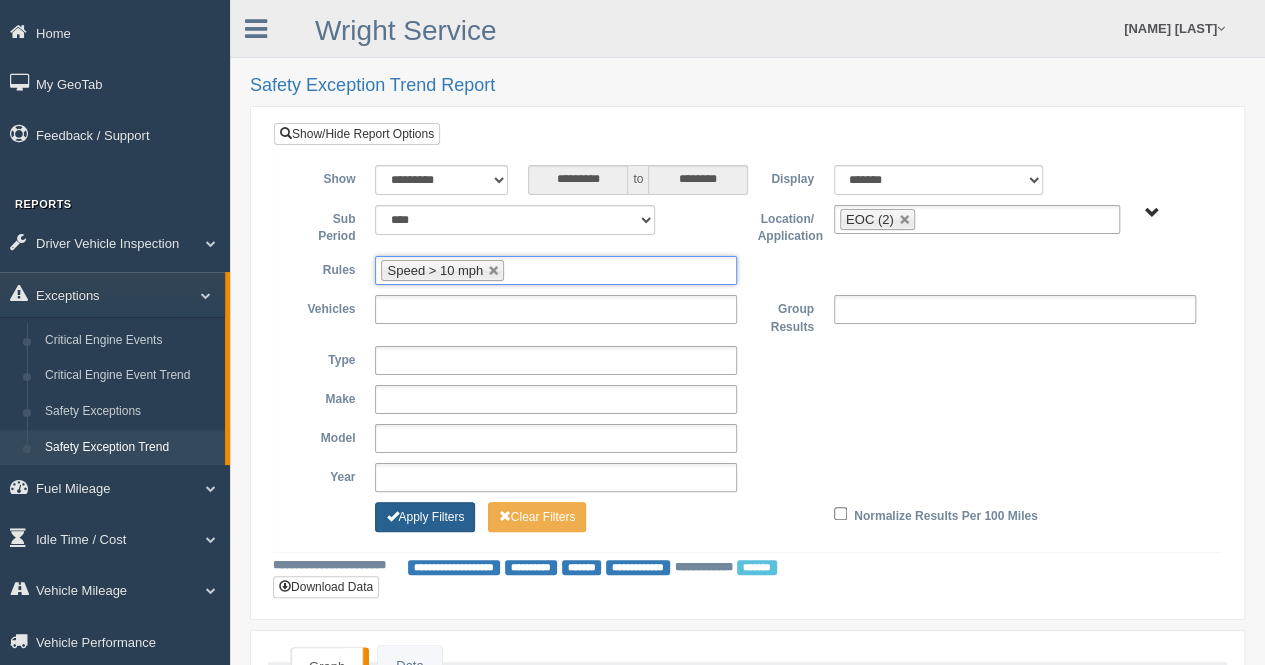 click on "Apply Filters" at bounding box center [425, 517] 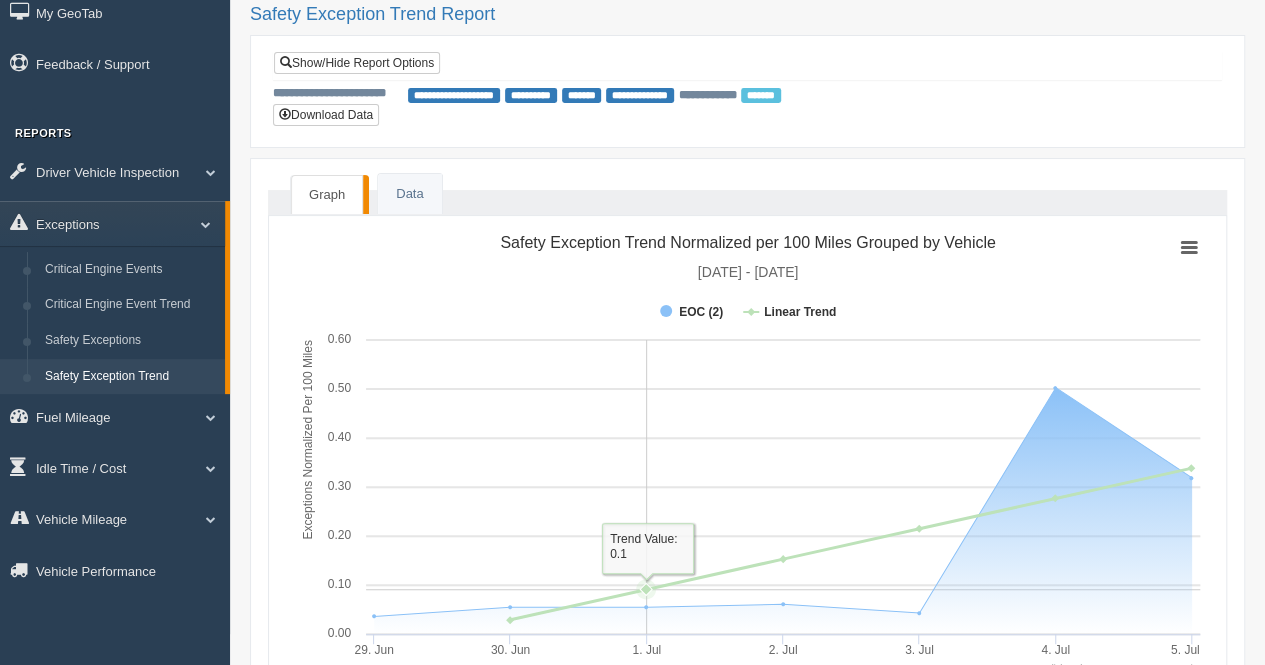 scroll, scrollTop: 0, scrollLeft: 0, axis: both 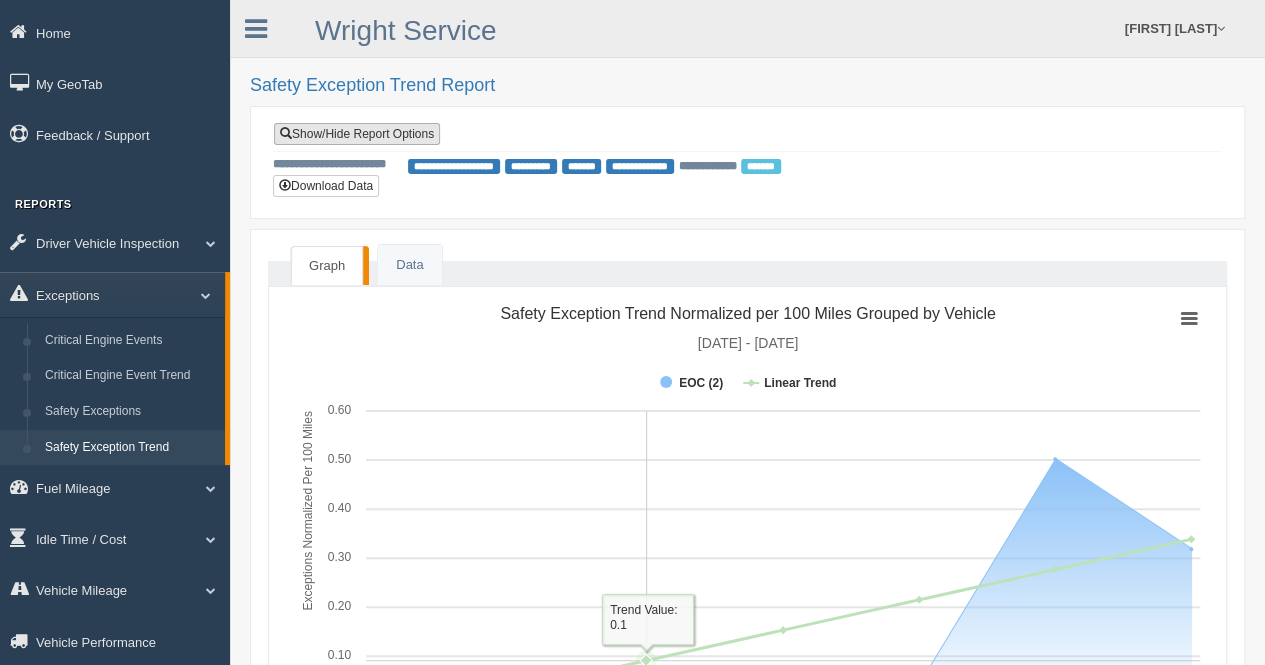 click on "Show/Hide Report Options" at bounding box center (357, 134) 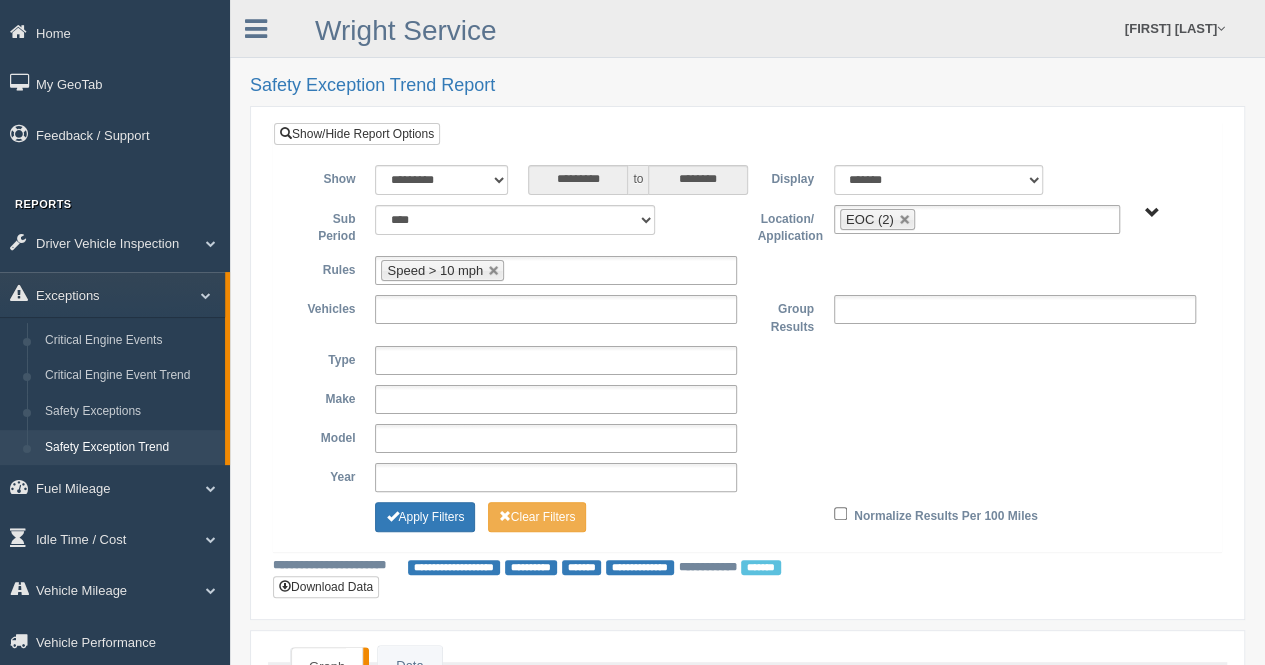 click on "**********" at bounding box center (441, 180) 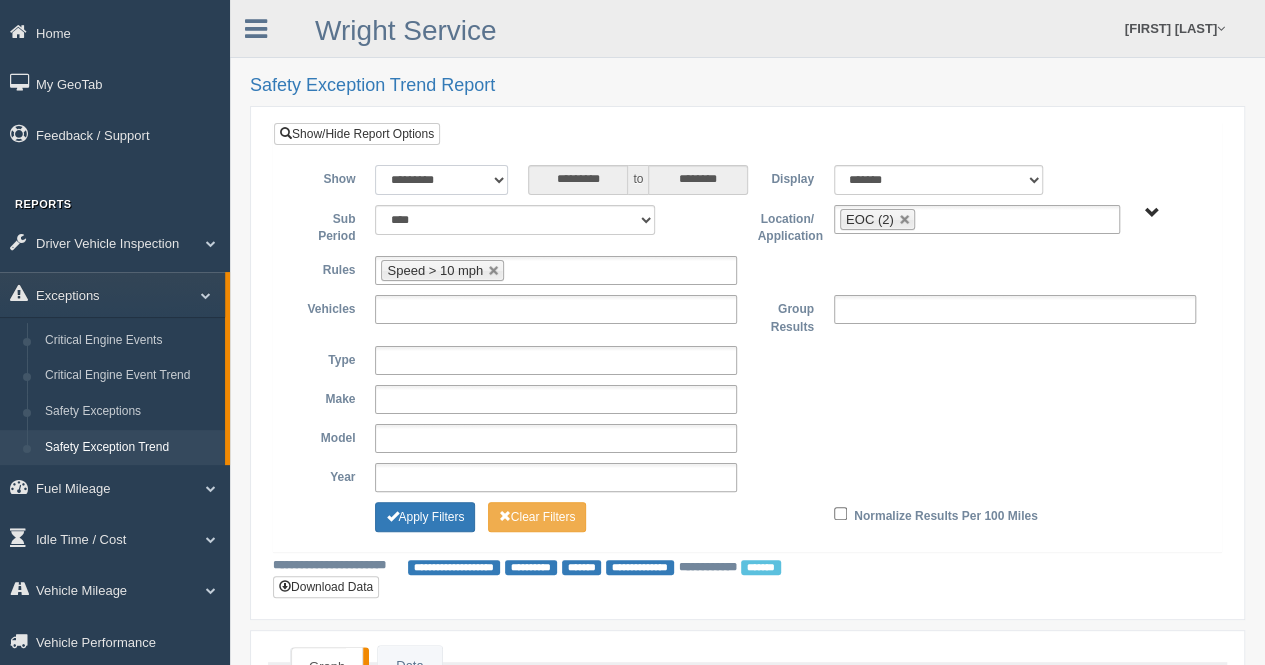 click on "**********" at bounding box center (441, 180) 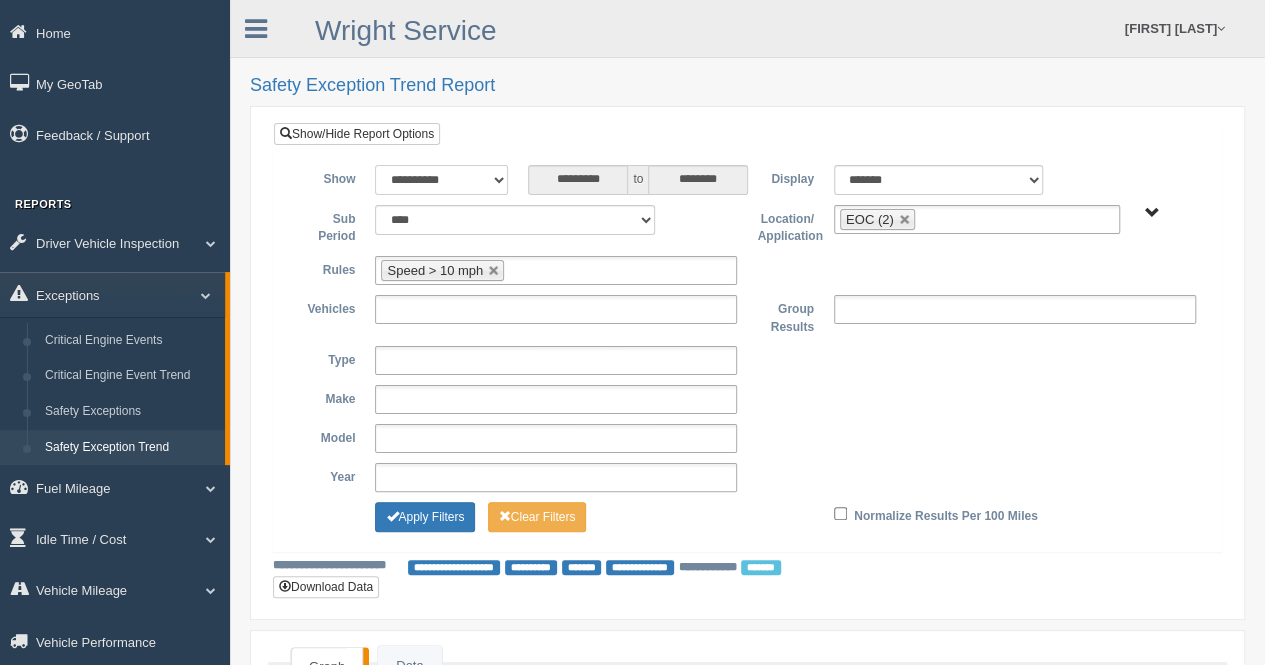 click on "**********" at bounding box center (441, 180) 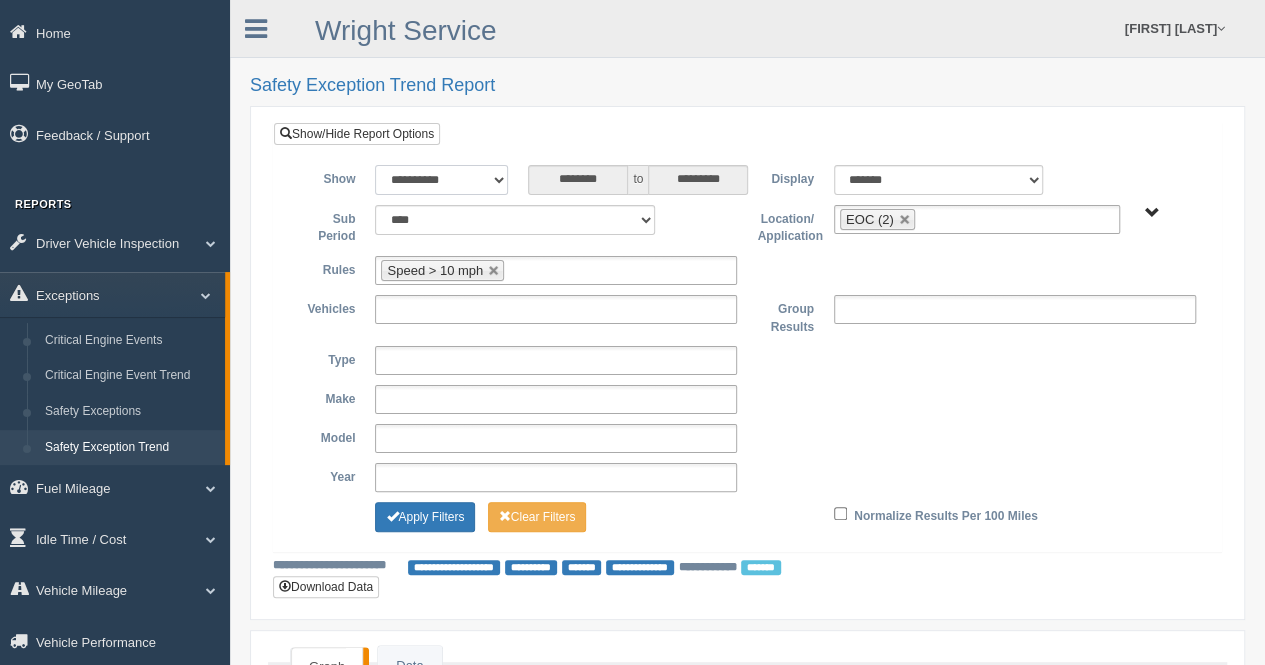 click at bounding box center [494, 271] 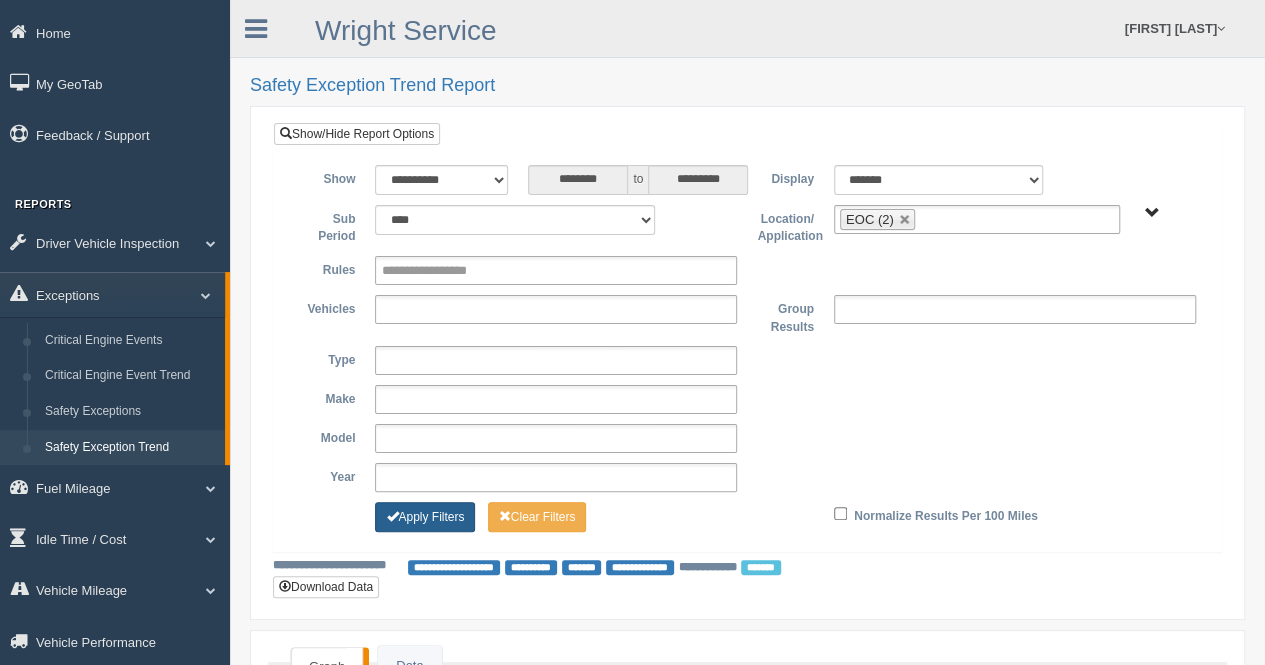 click on "Apply Filters" at bounding box center (425, 517) 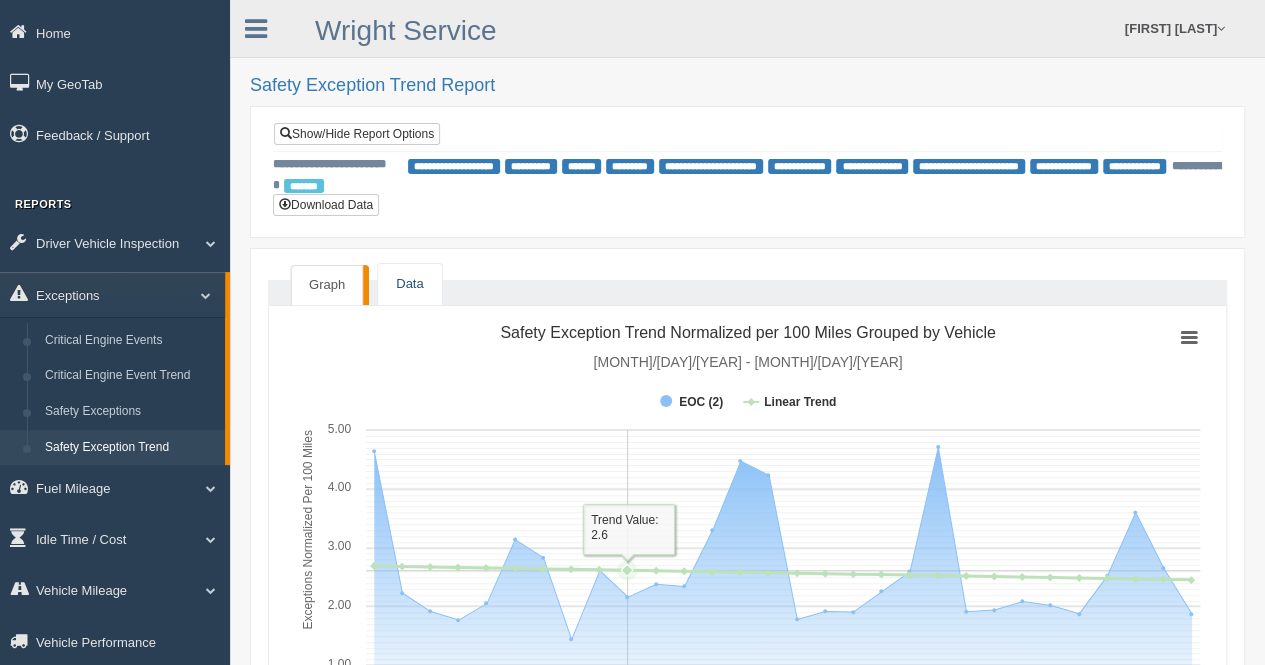 scroll, scrollTop: 100, scrollLeft: 0, axis: vertical 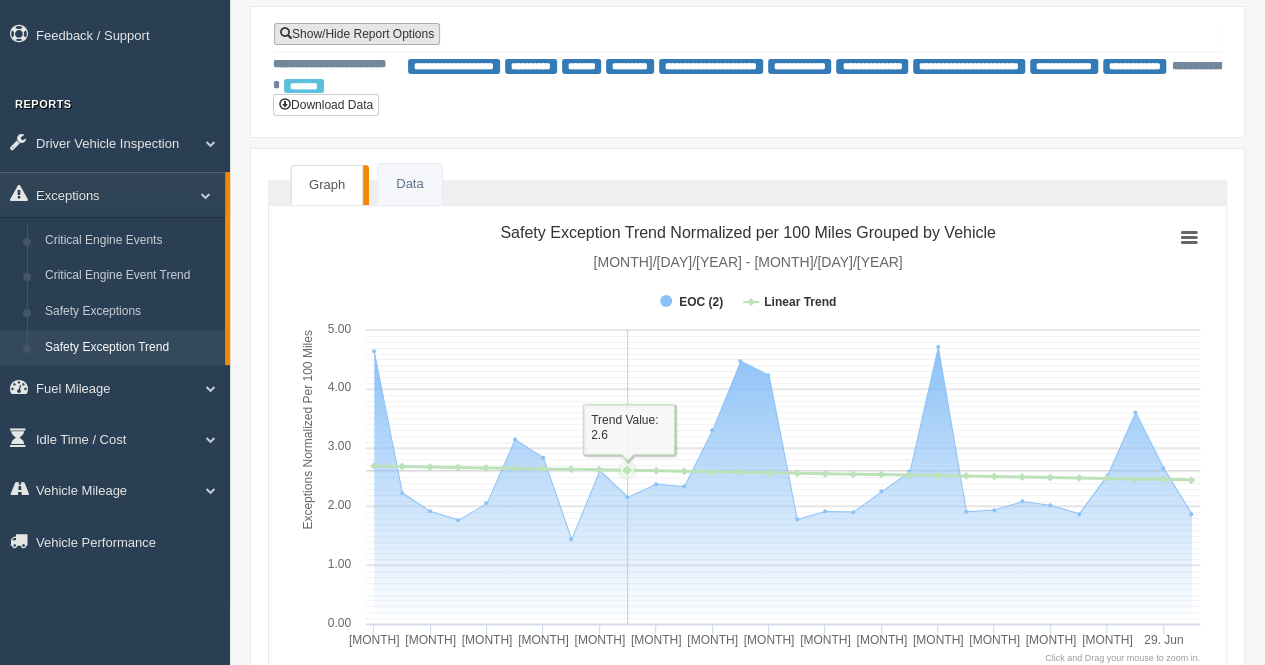 click on "Show/Hide Report Options" at bounding box center [357, 34] 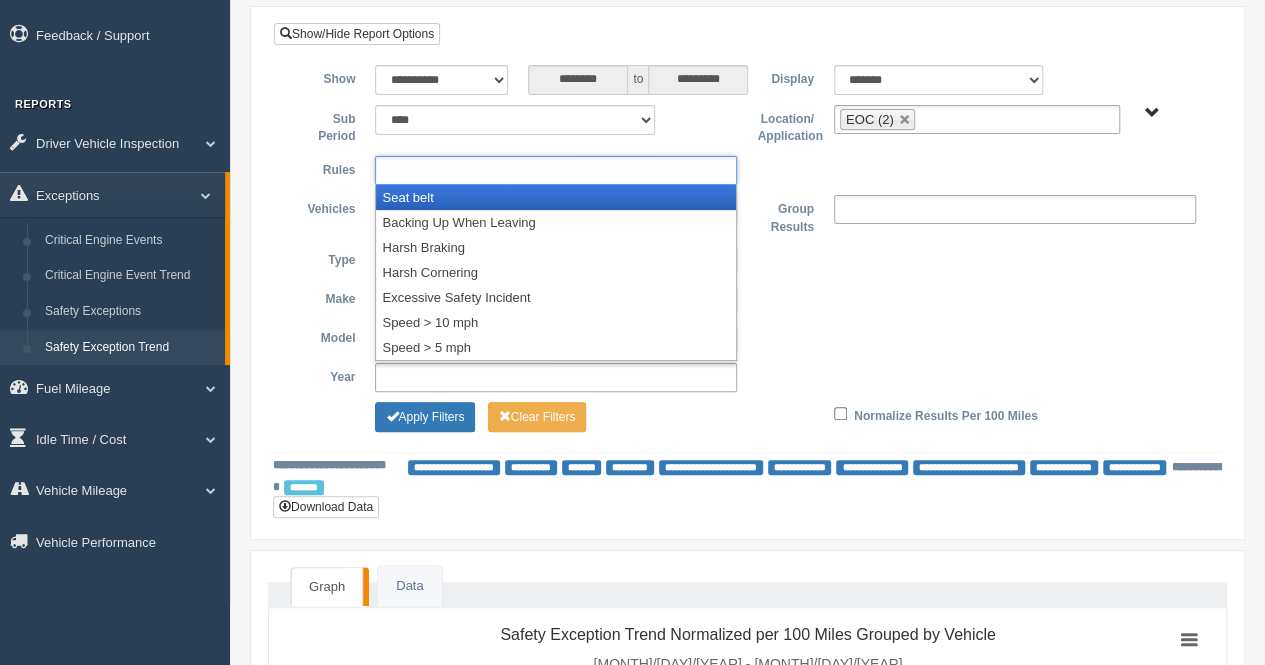 click at bounding box center [556, 170] 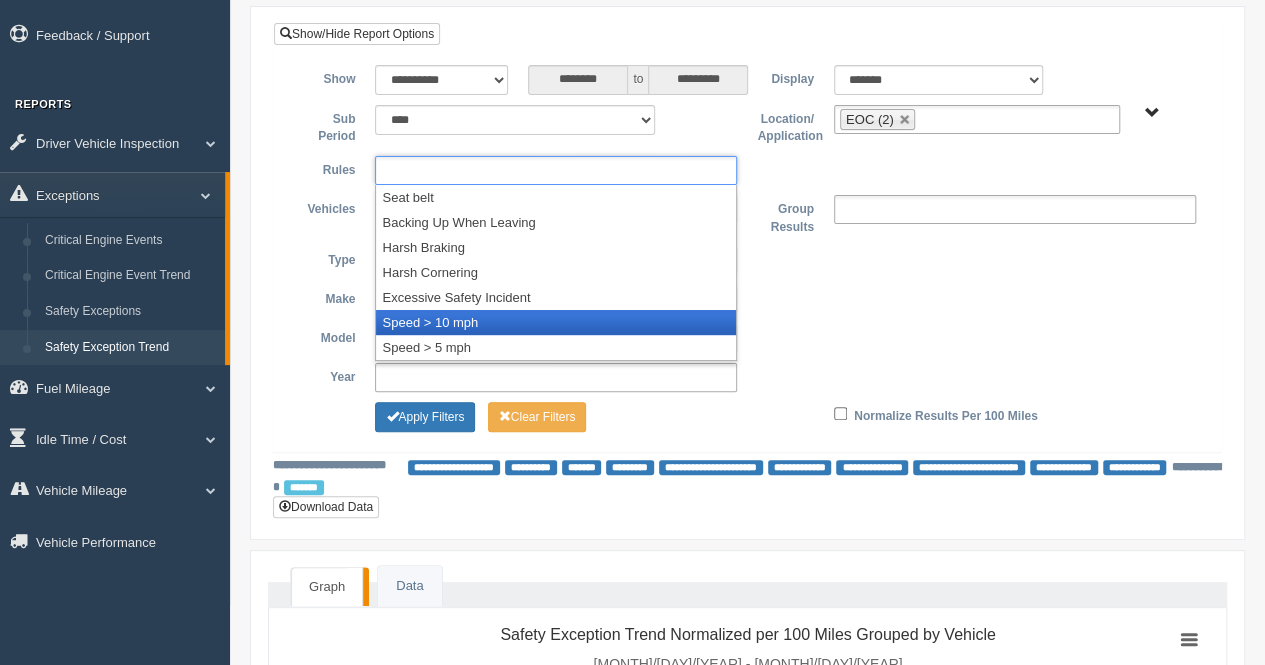 click on "Speed > 10 mph" at bounding box center (556, 322) 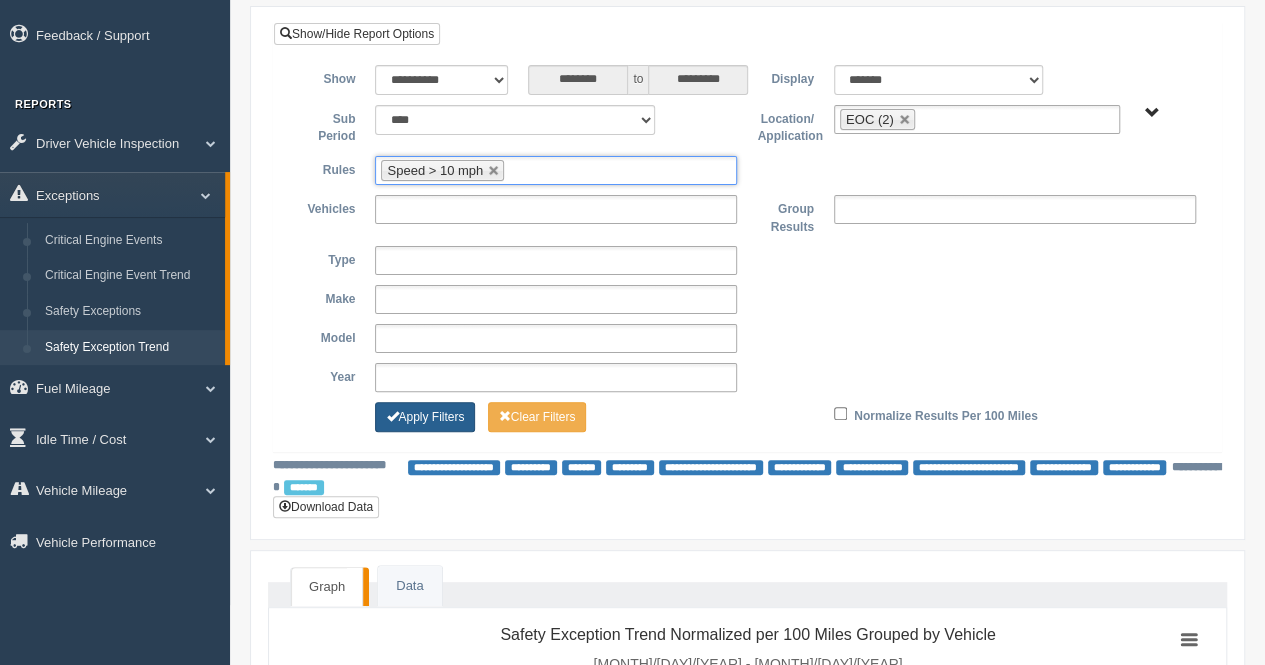 click on "Apply Filters" at bounding box center [425, 417] 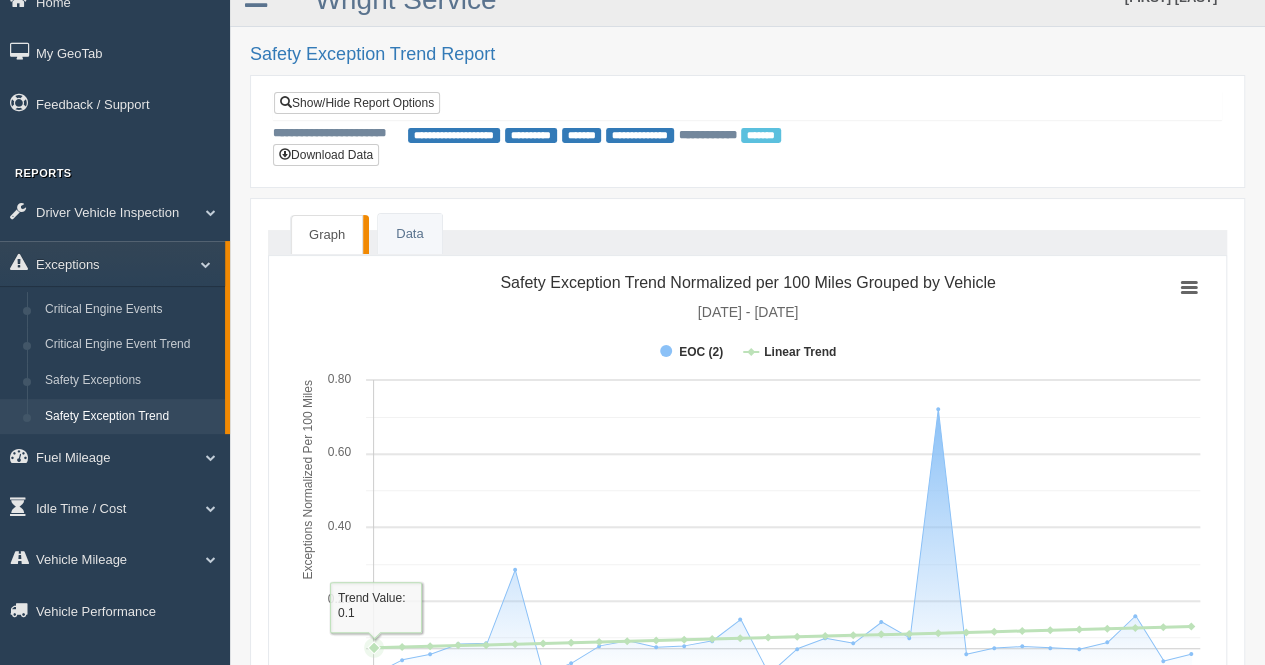 scroll, scrollTop: 0, scrollLeft: 0, axis: both 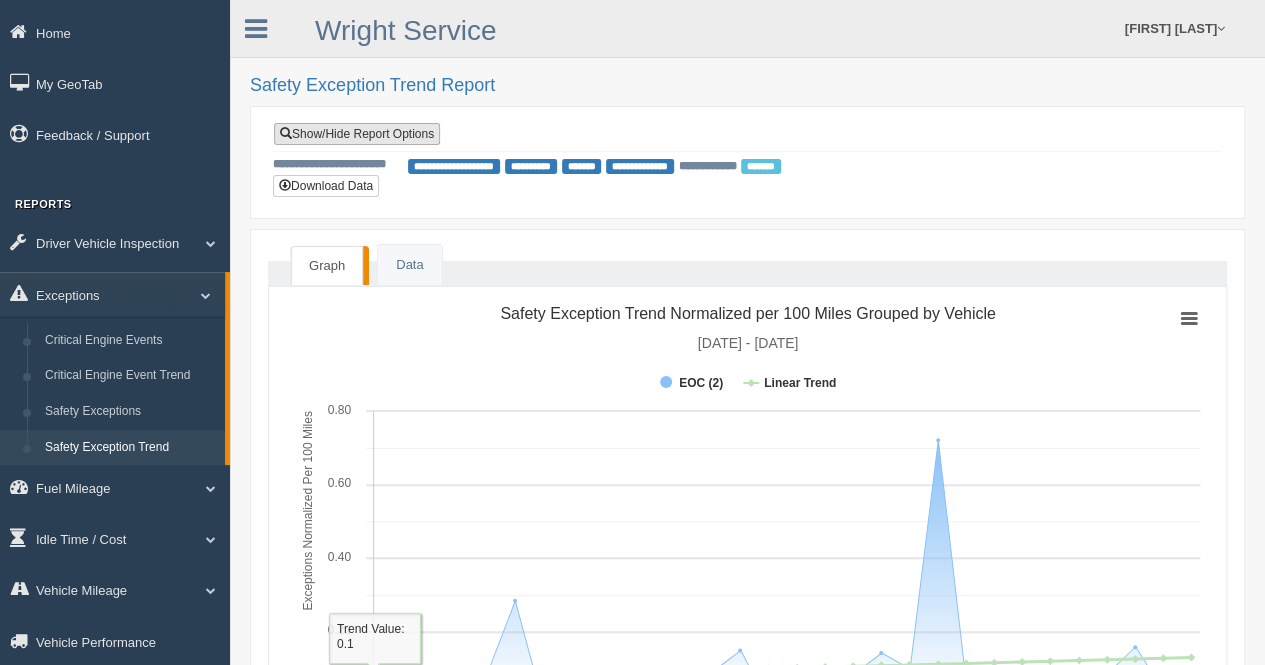 click on "Show/Hide Report Options" at bounding box center (357, 134) 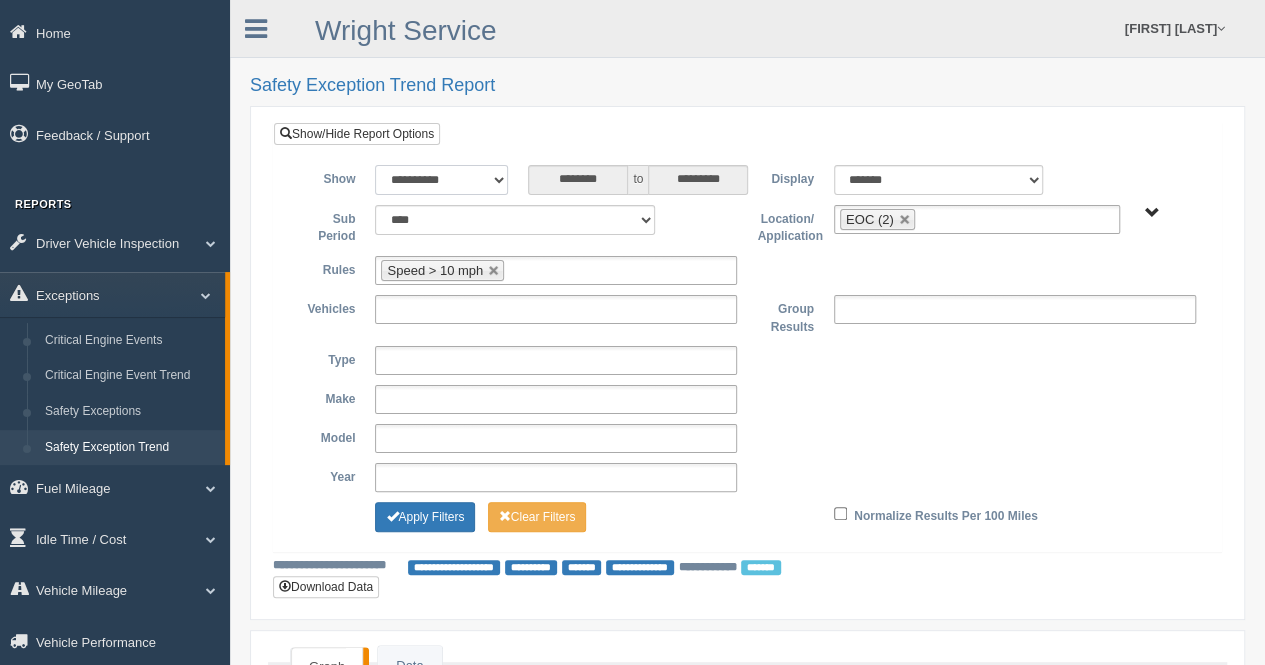click on "**********" at bounding box center (441, 180) 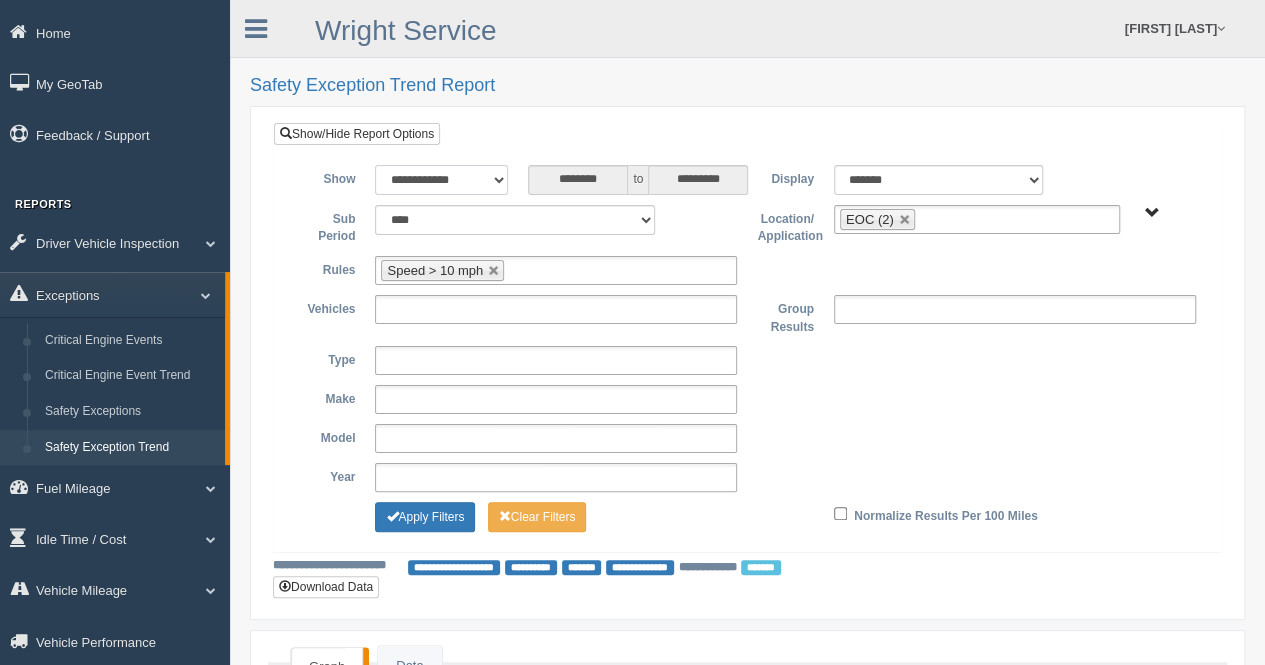 click on "**********" at bounding box center [441, 180] 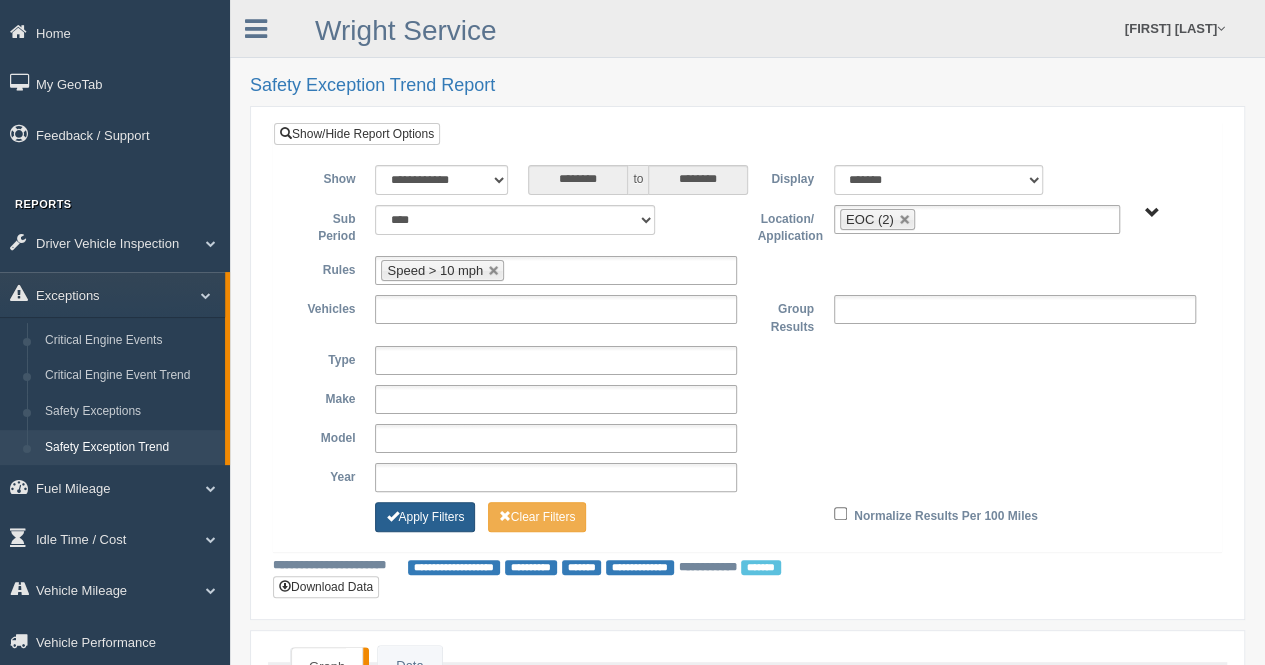 click on "Apply Filters" at bounding box center [425, 517] 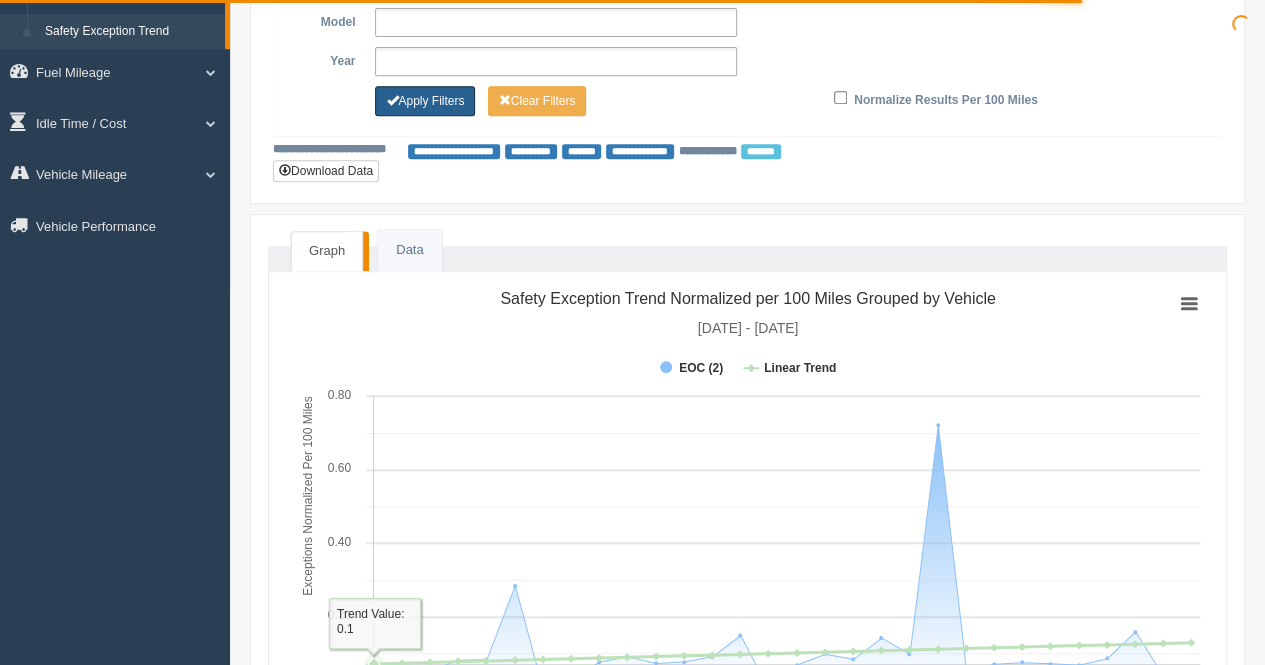 scroll, scrollTop: 500, scrollLeft: 0, axis: vertical 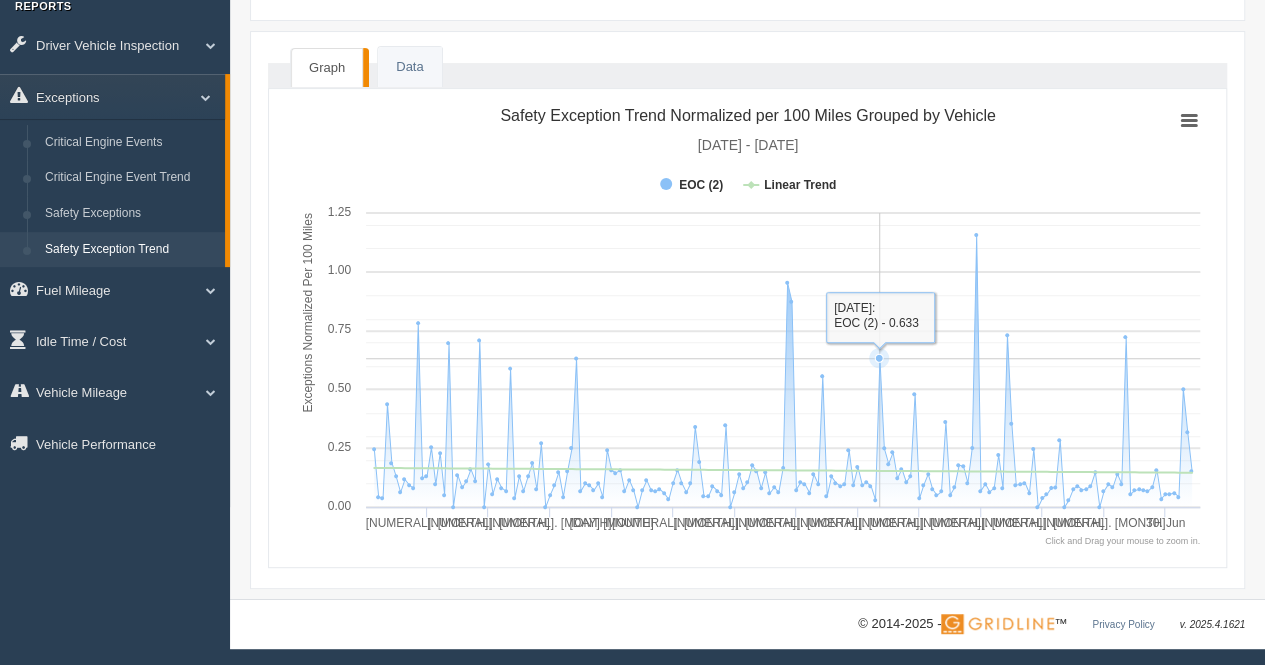 click on "© 2014-2025 - ™ Privacy Policy v. [VERSION]" at bounding box center (747, 624) 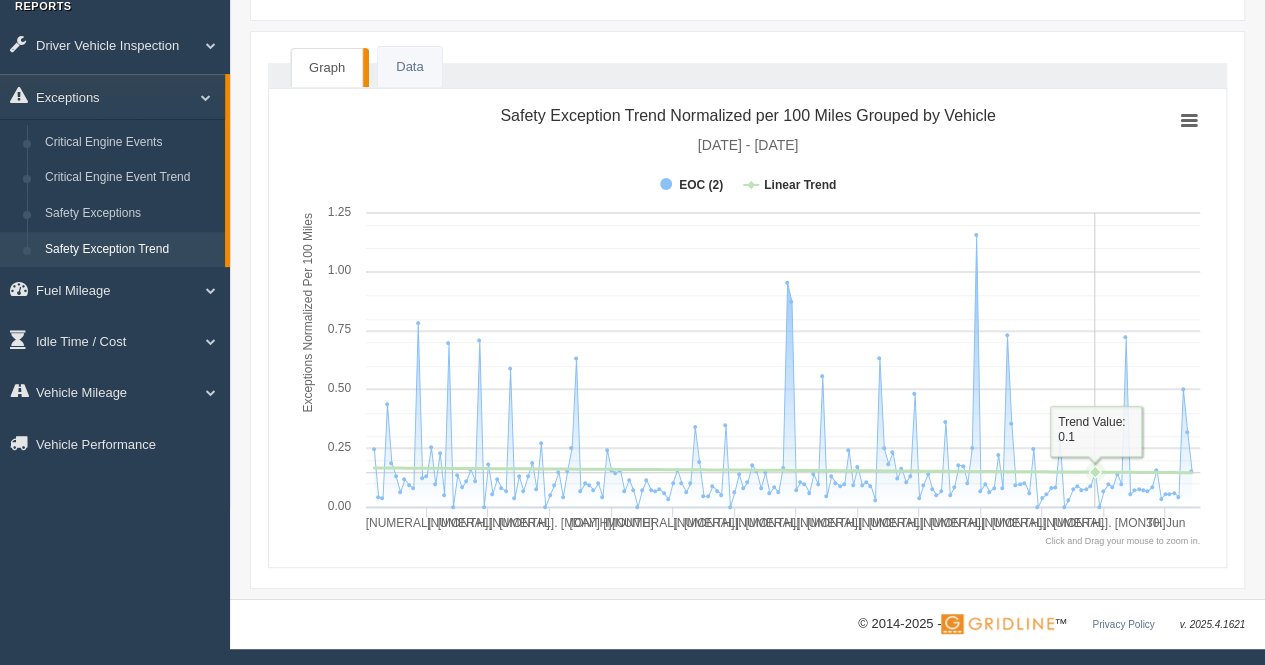 click on "Created with Highcharts 6.1.0 Exceptions Normalized Per 100 Miles Chart context menu Safety Exception Trend Normalized per 100 Miles Grouped by Vehicle [DATE] - [DATE] EOC (2) Linear Trend [NUMERAL]. [MONTH] [NUMERAL]. [MONTH] [NUMERAL]. [MONTH] [NUMERAL]. [MONTH] [NUMERAL]. [MONTH] [NUMERAL]. [MONTH] [NUMERAL]. [MONTH] [NUMERAL]. [MONTH] [NUMERAL]. [MONTH] [NUMERAL]. [MONTH] [NUMERAL]. [MONTH] [NUMERAL]. [MONTH] 0.00 0.25 0.50 0.75 1.00 1.25 Click and Drag your mouse to zoom in. Trend Value: 0.1" at bounding box center (747, 328) 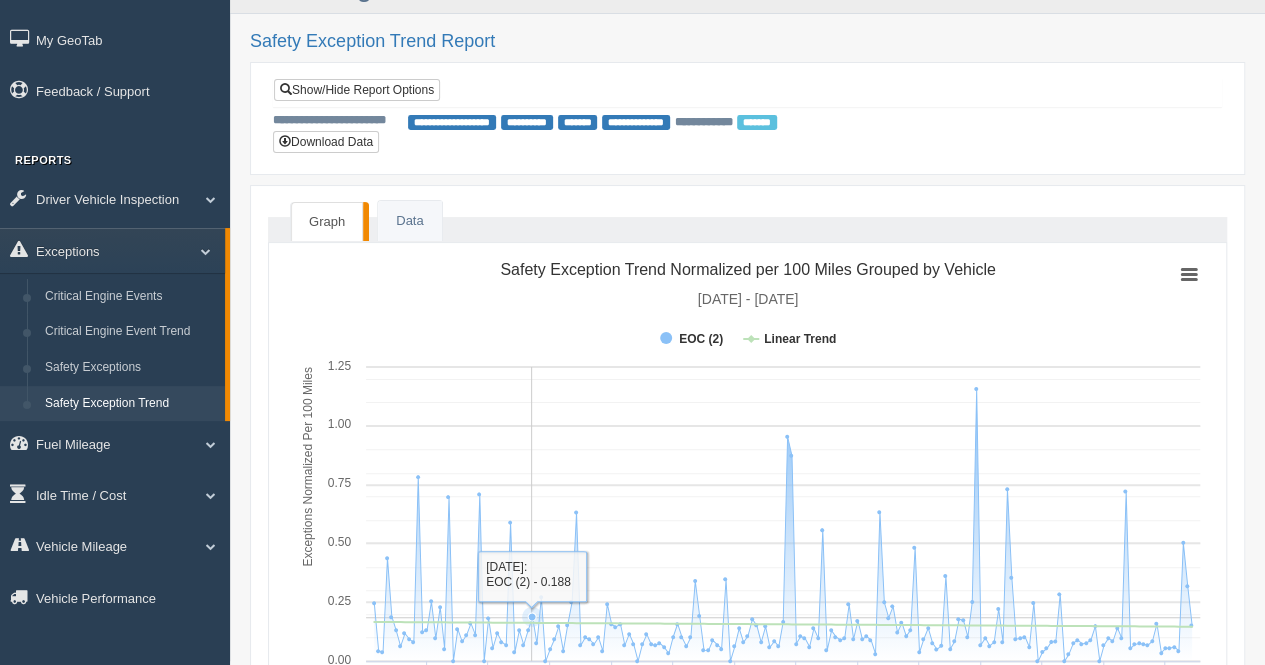 scroll, scrollTop: 0, scrollLeft: 0, axis: both 